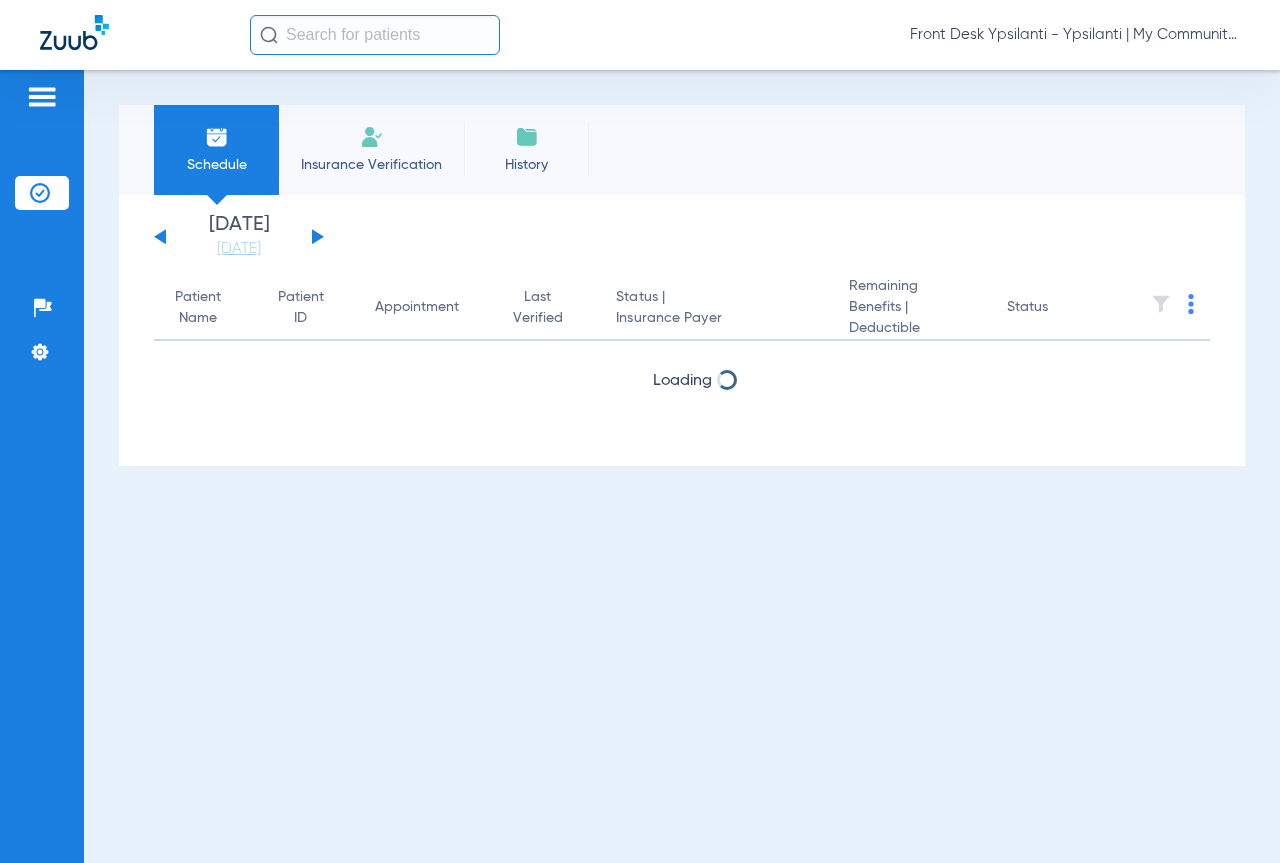 scroll, scrollTop: 0, scrollLeft: 0, axis: both 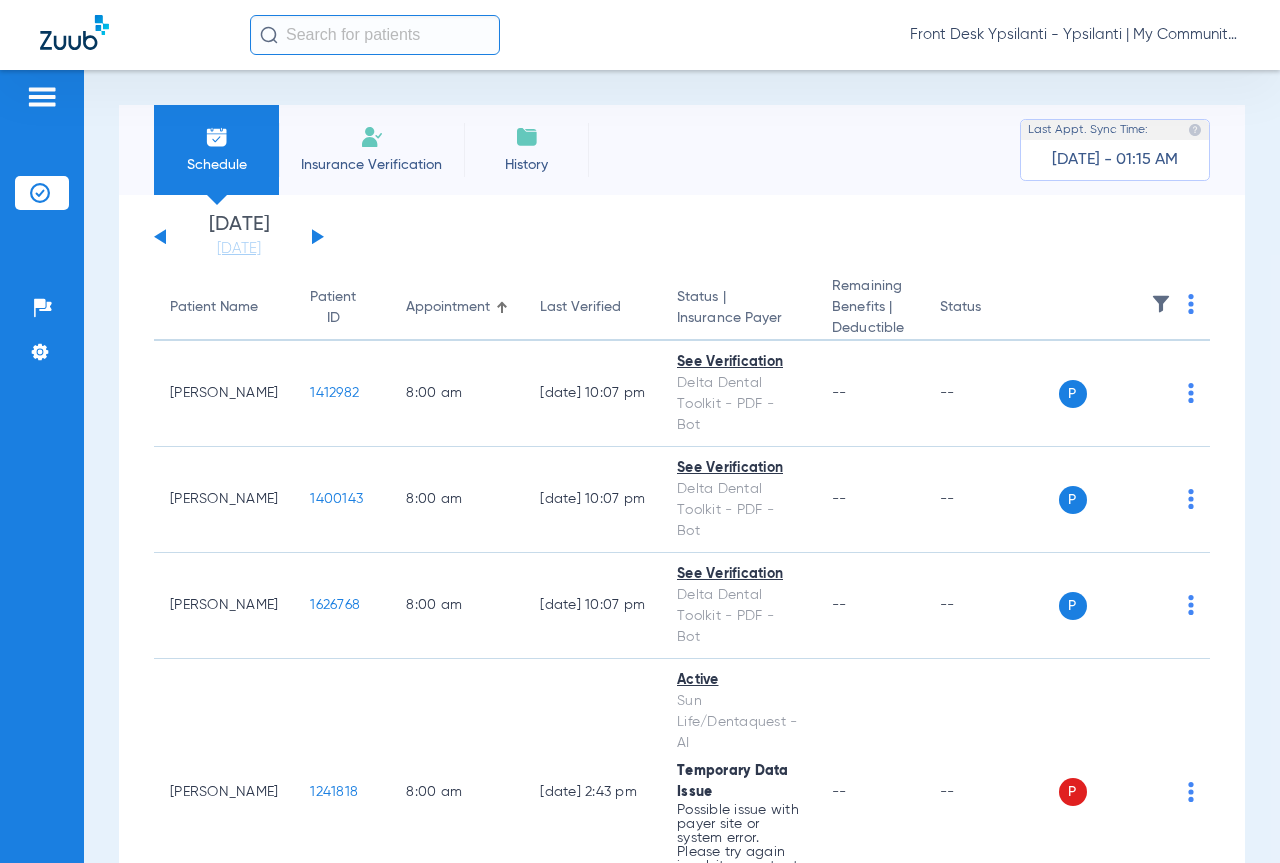 click 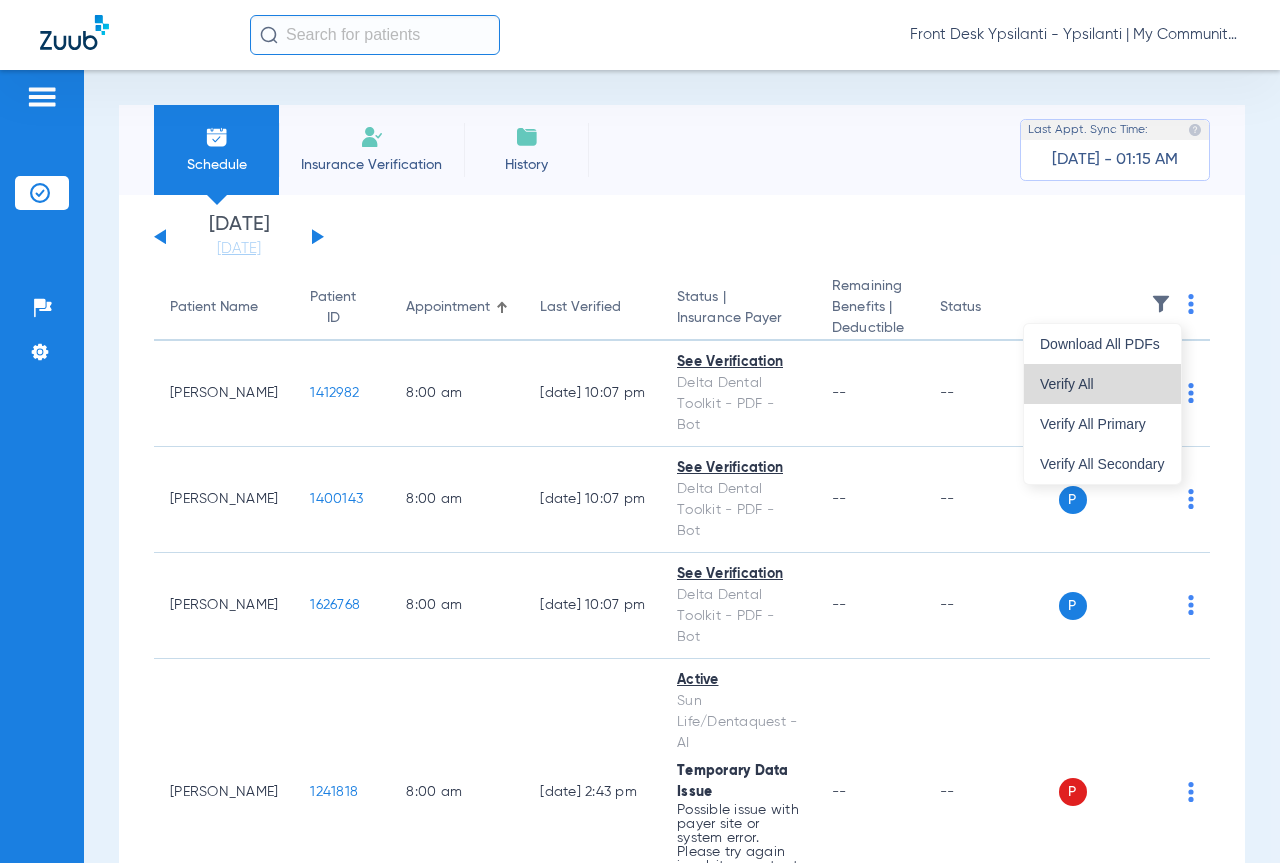 click on "Verify All" at bounding box center [1102, 384] 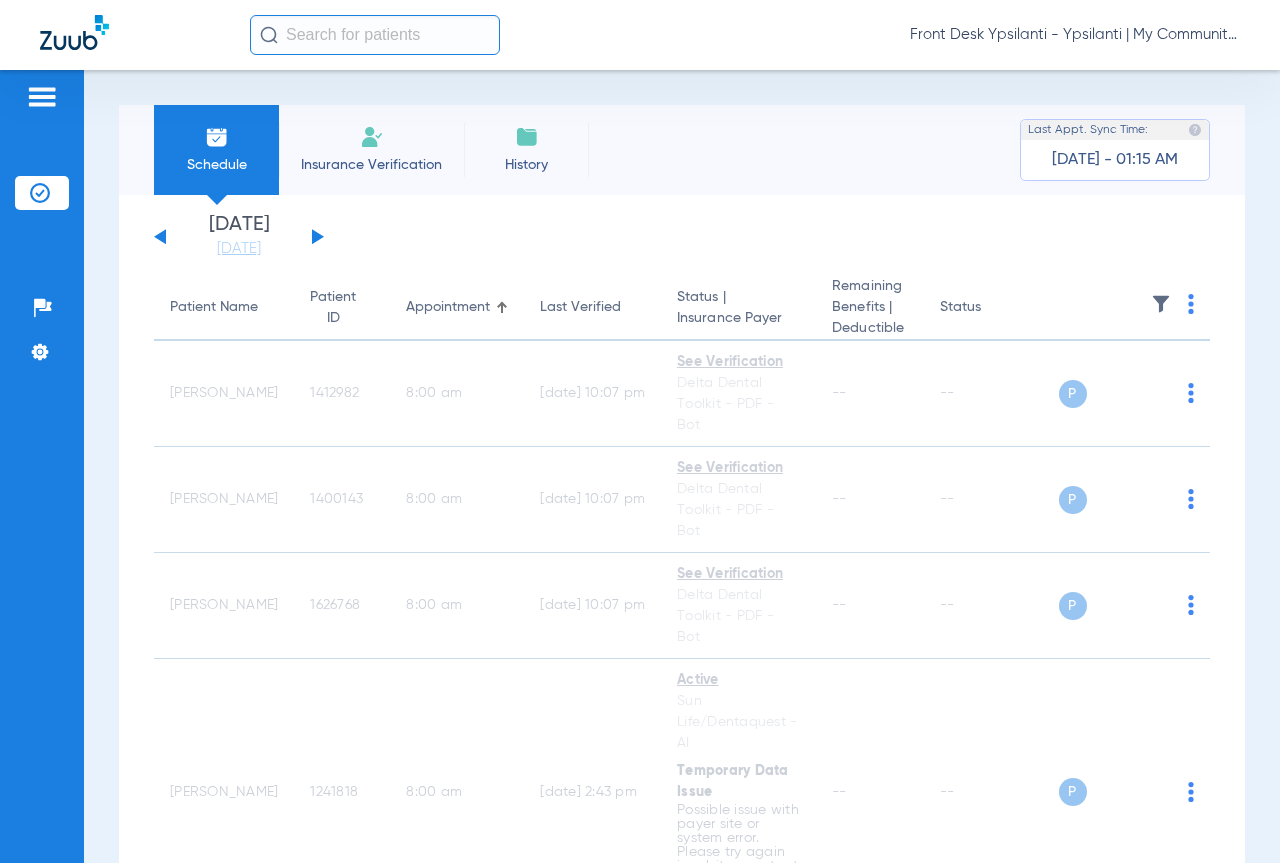 click 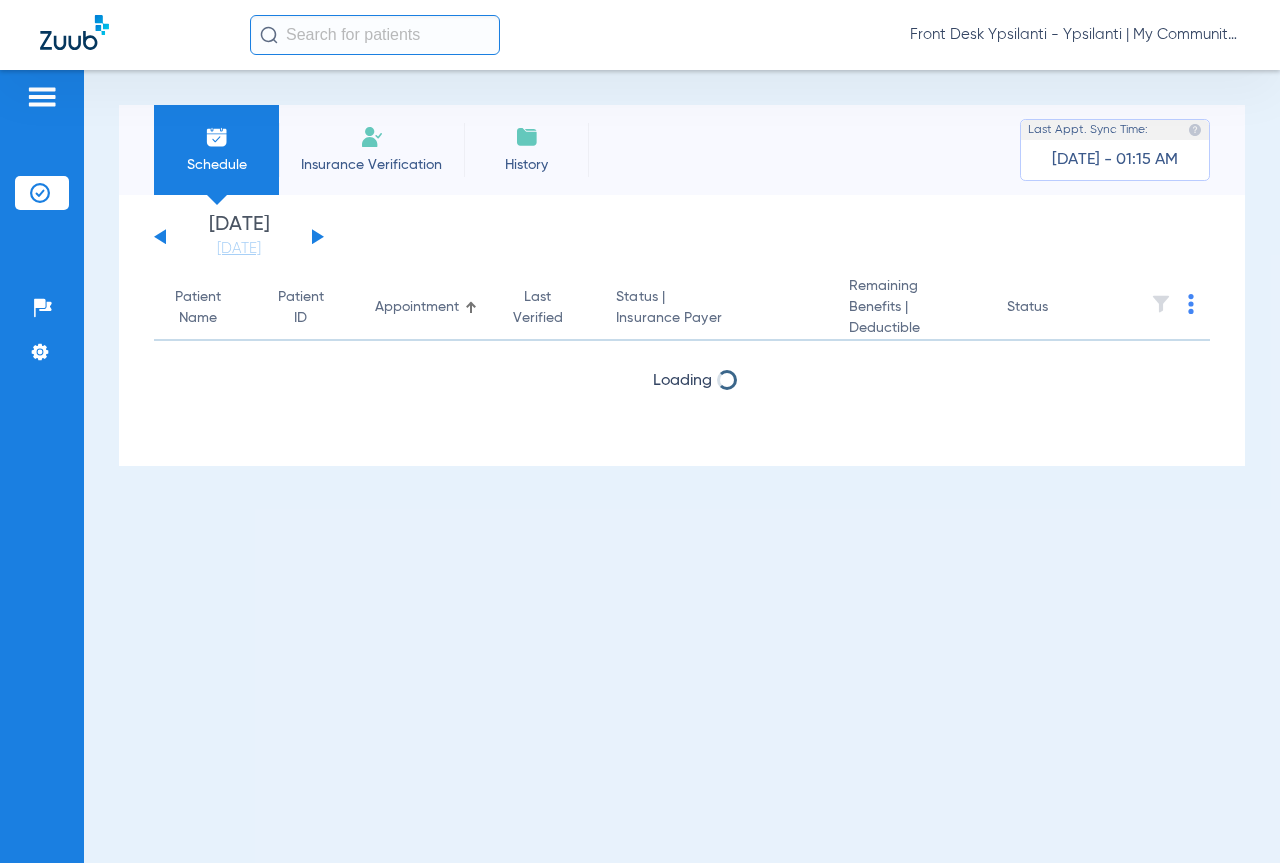 click 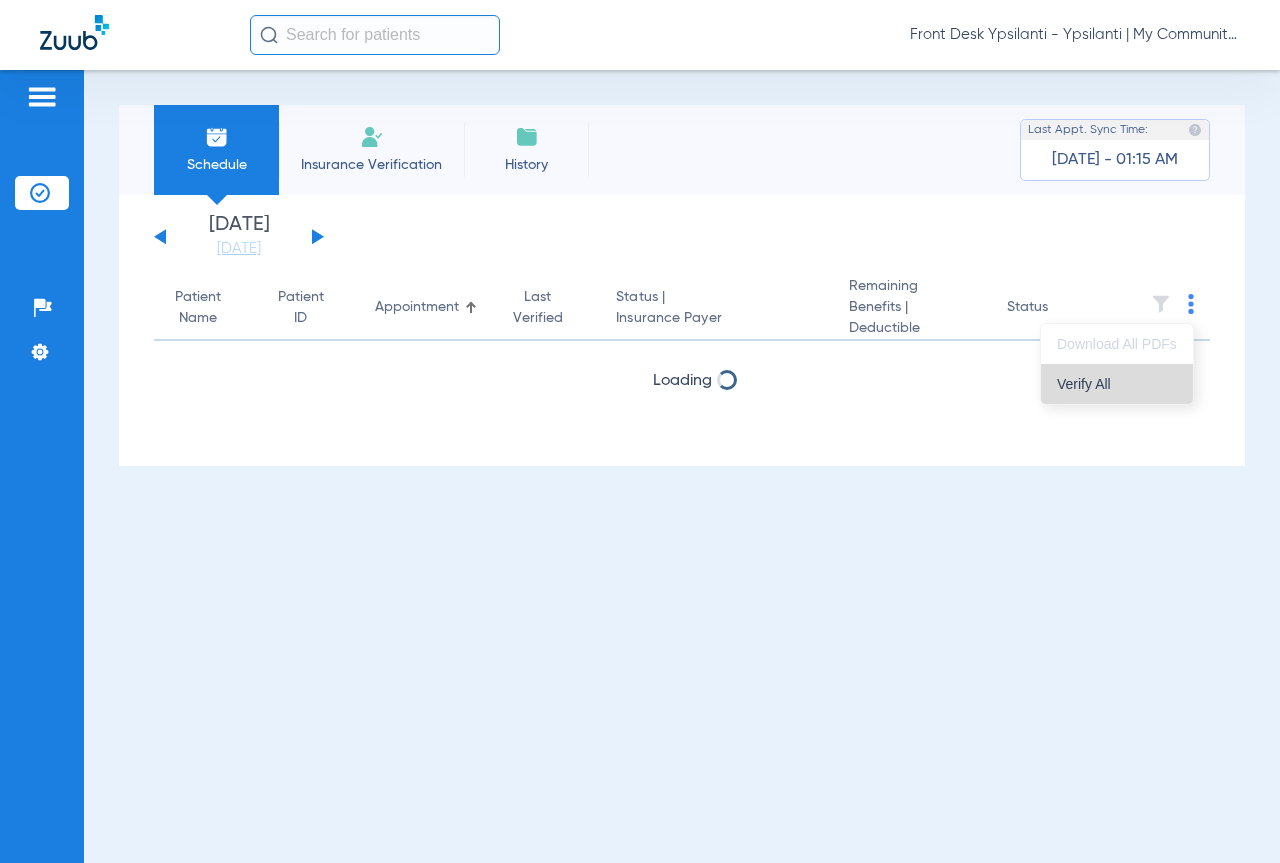 click on "Verify All" at bounding box center (1117, 384) 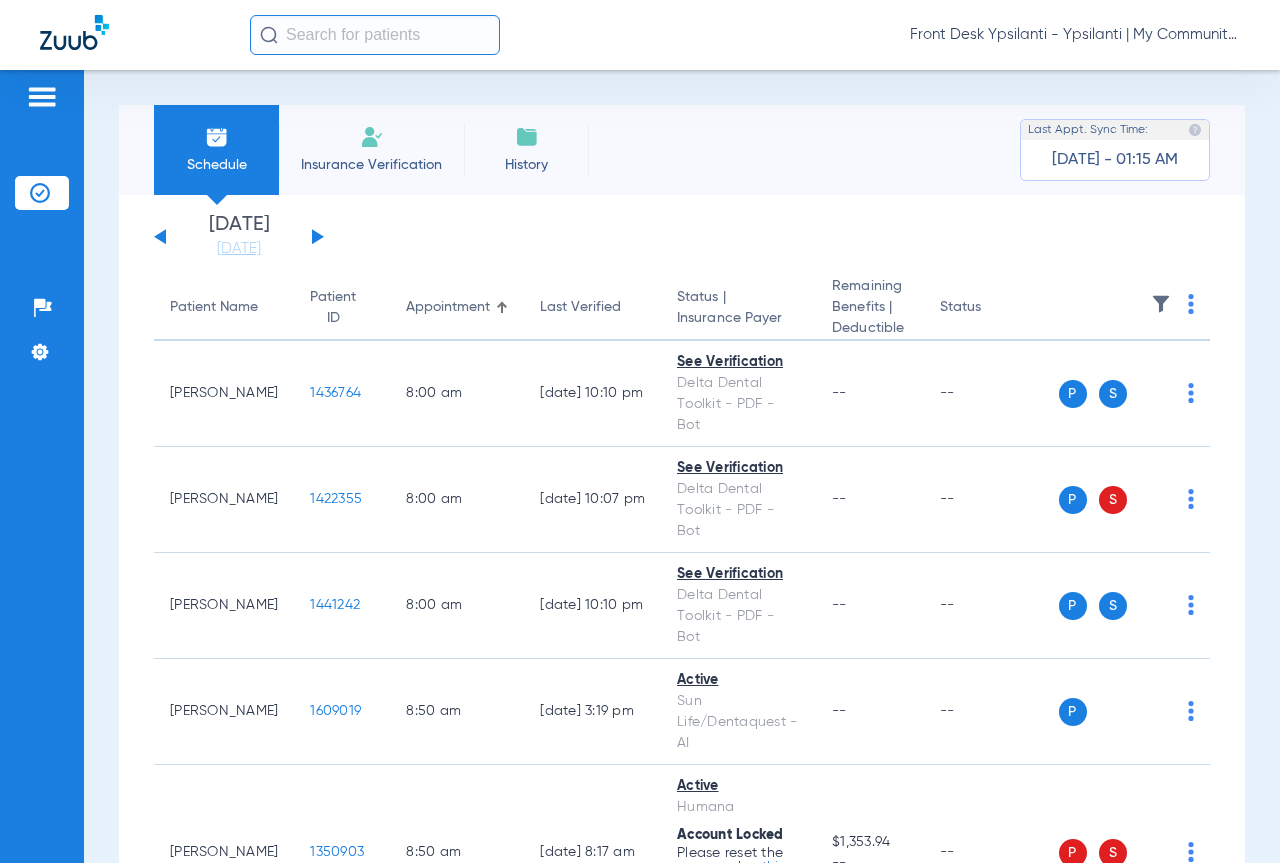 click 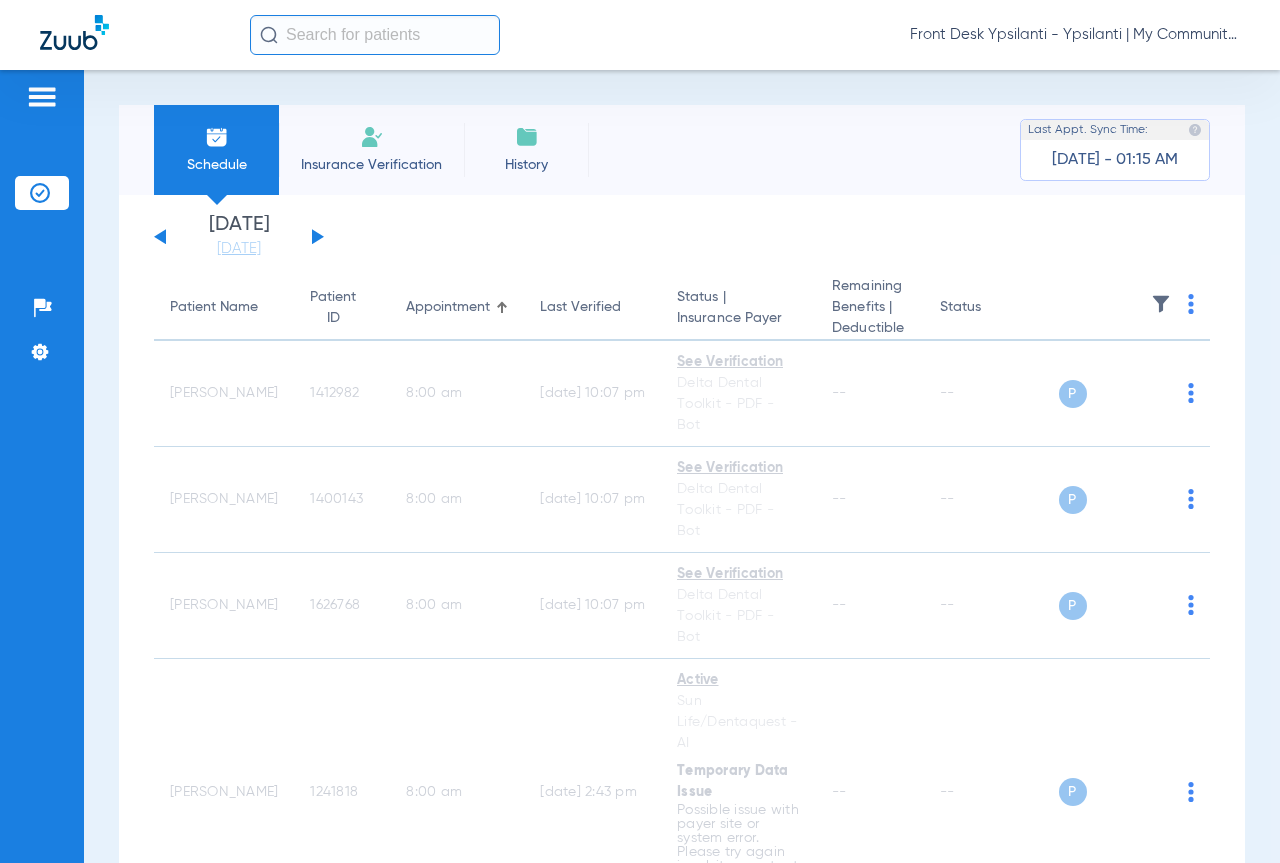 click 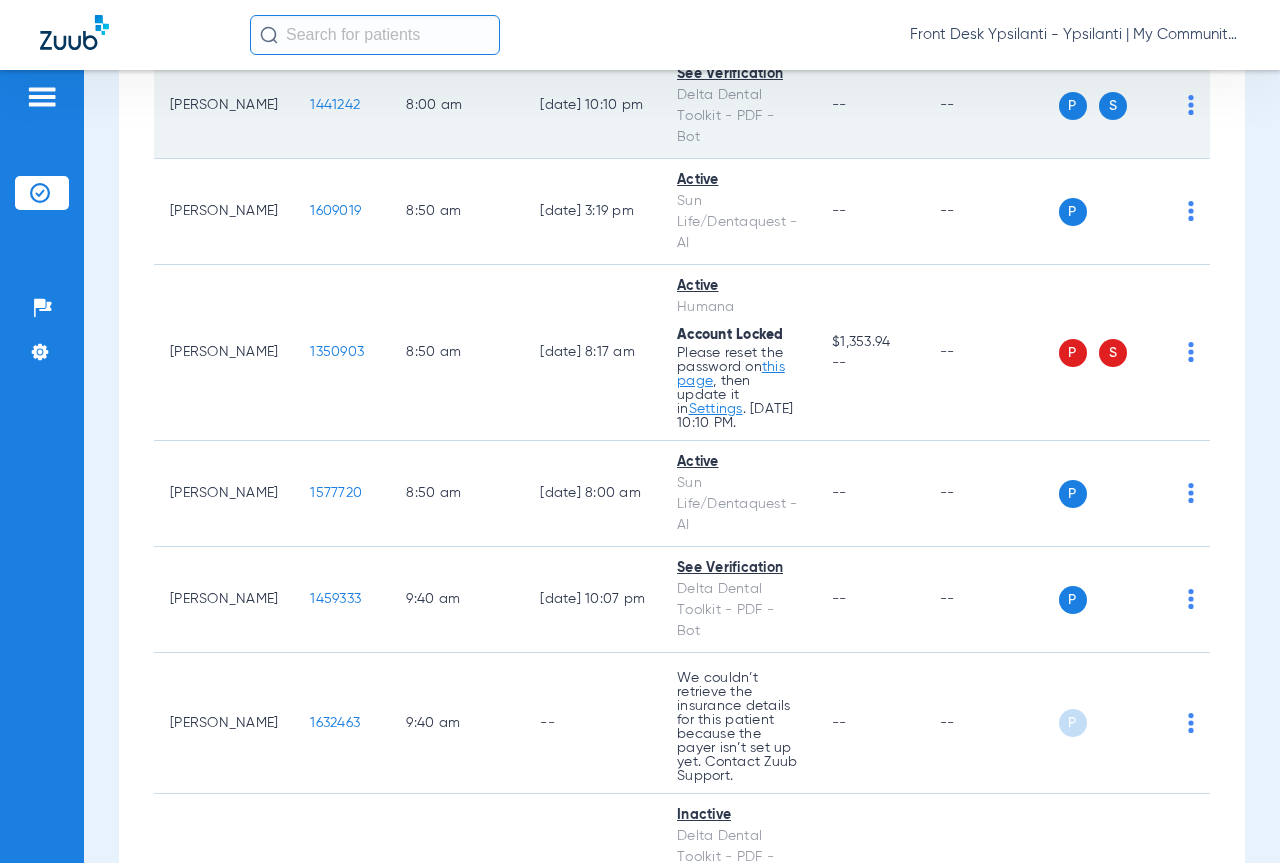 scroll, scrollTop: 0, scrollLeft: 0, axis: both 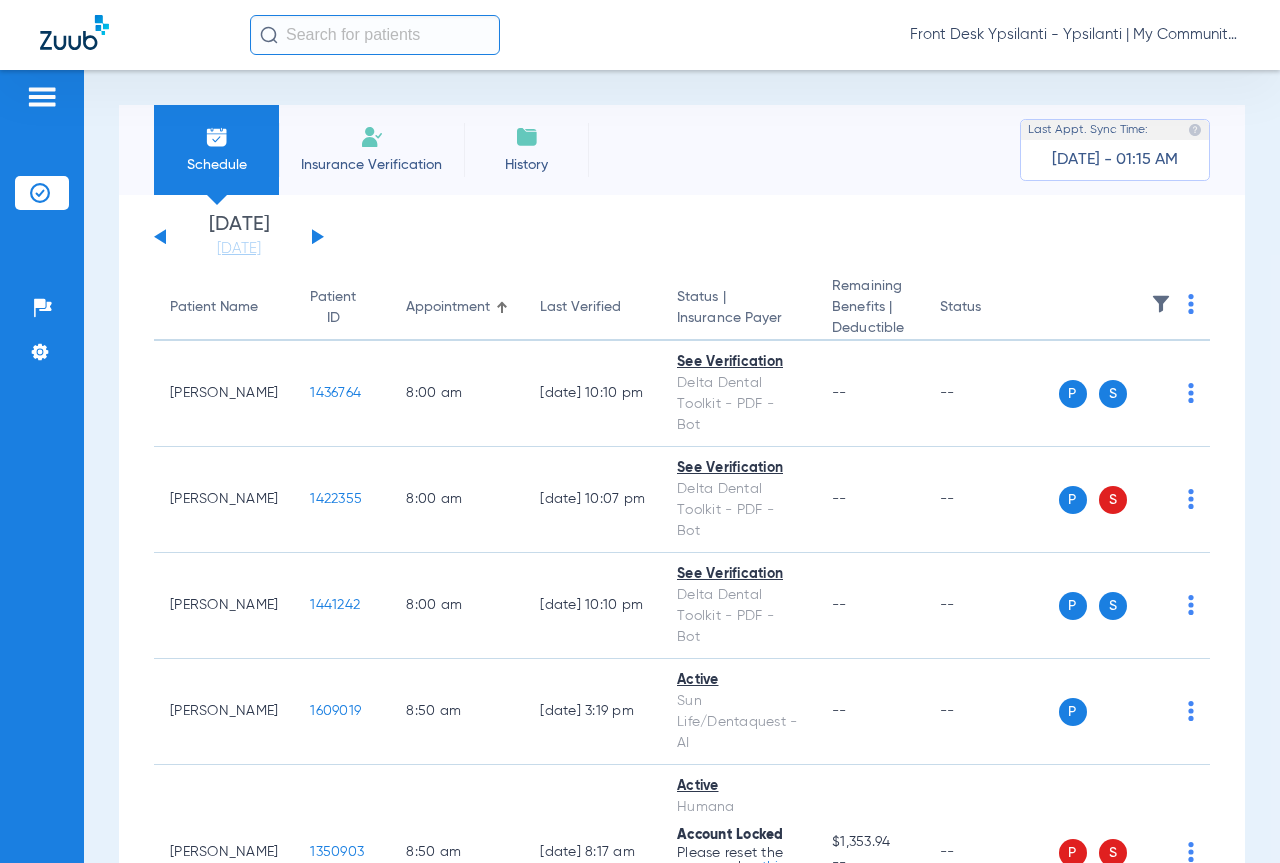 click 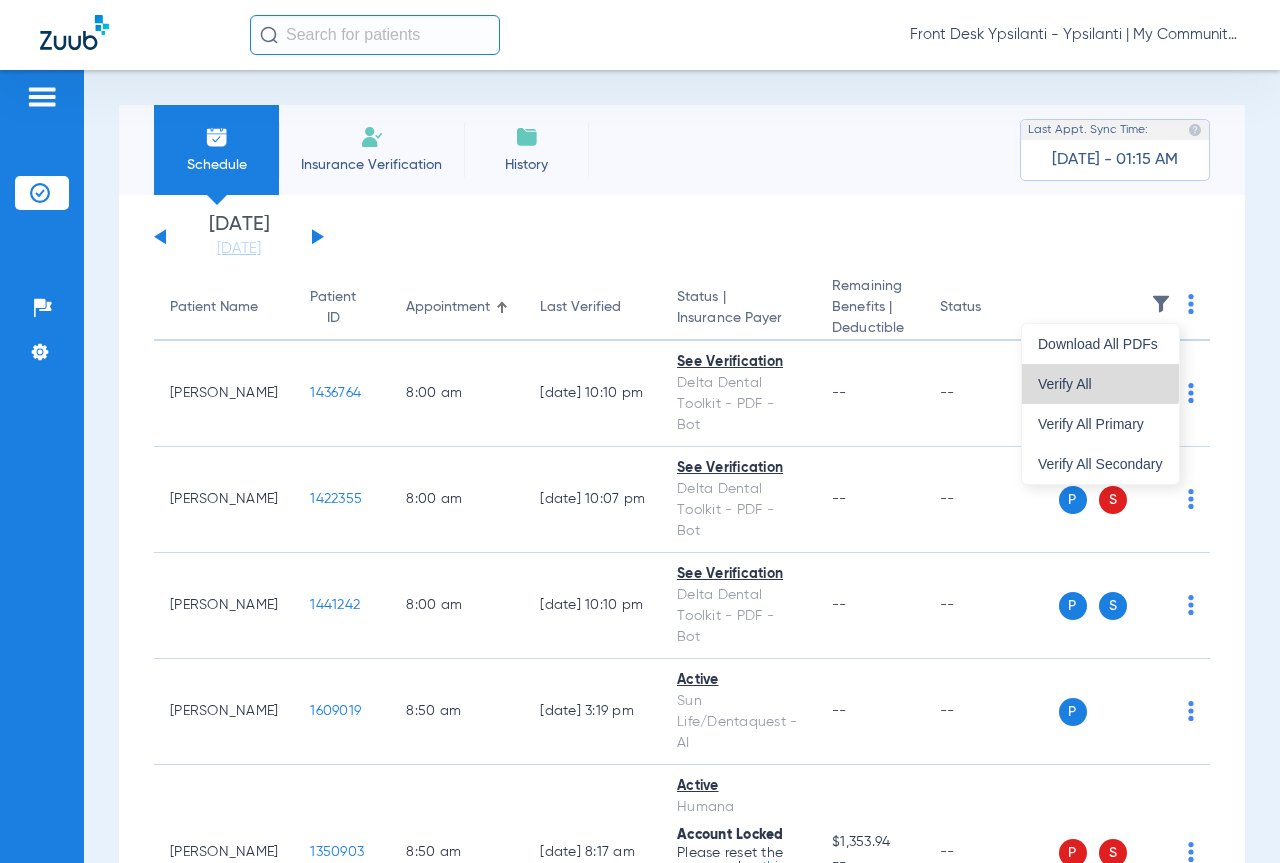 click on "Verify All" at bounding box center (1100, 384) 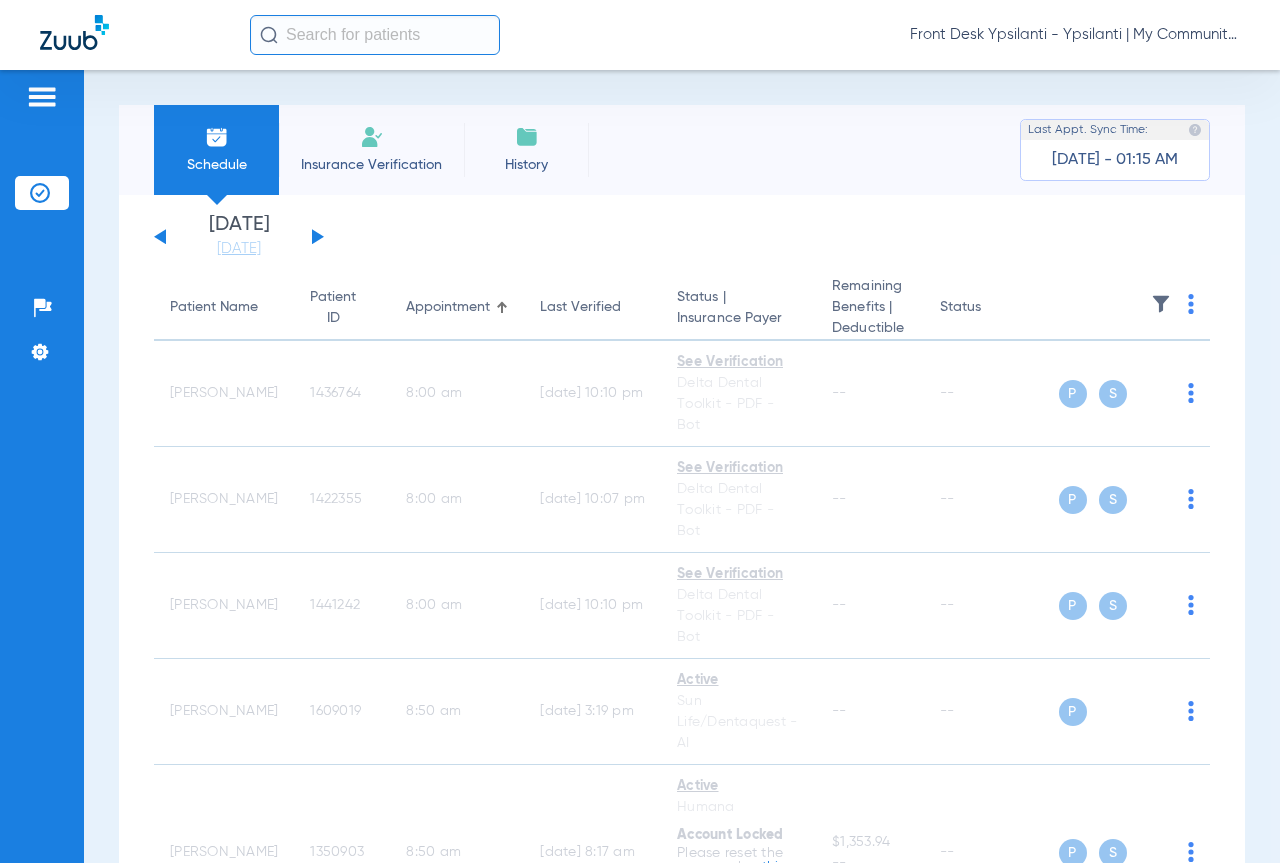click 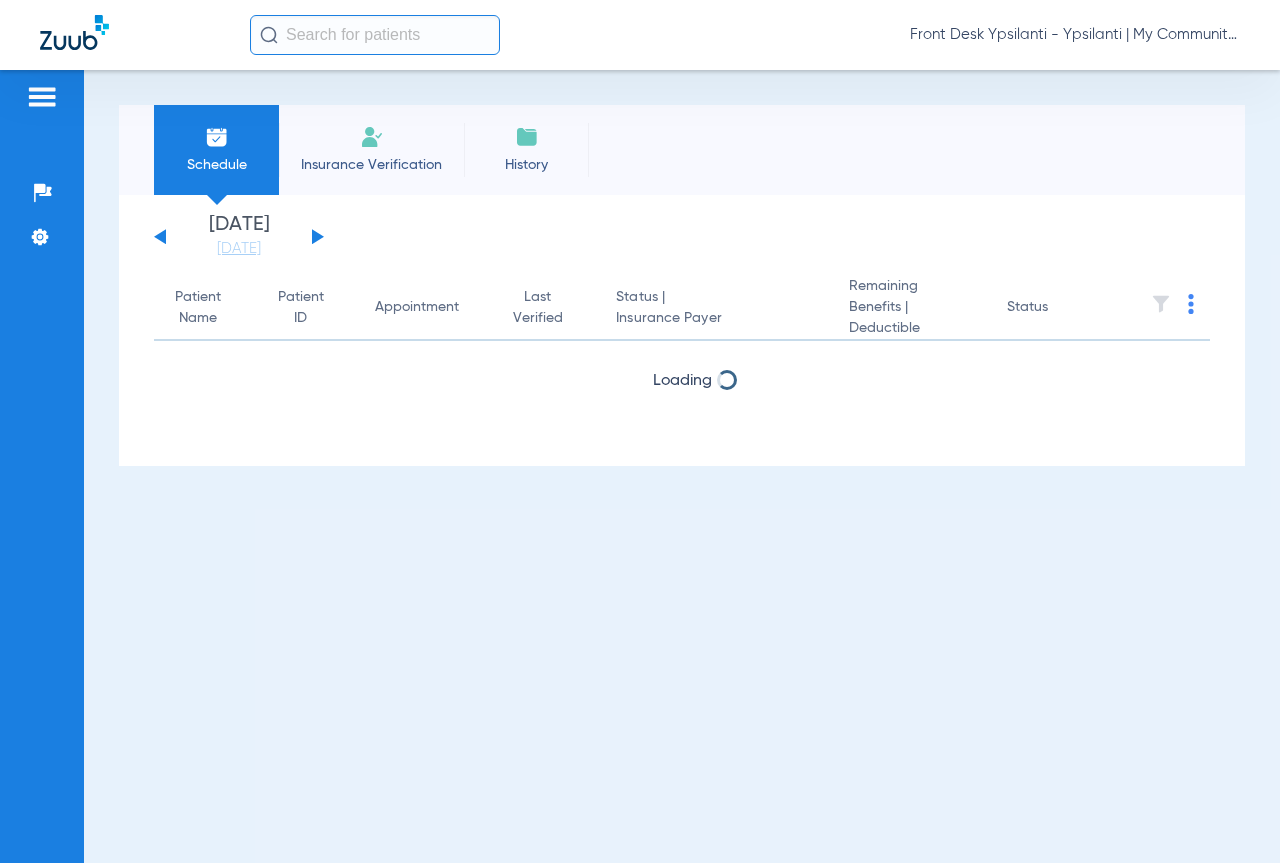 scroll, scrollTop: 0, scrollLeft: 0, axis: both 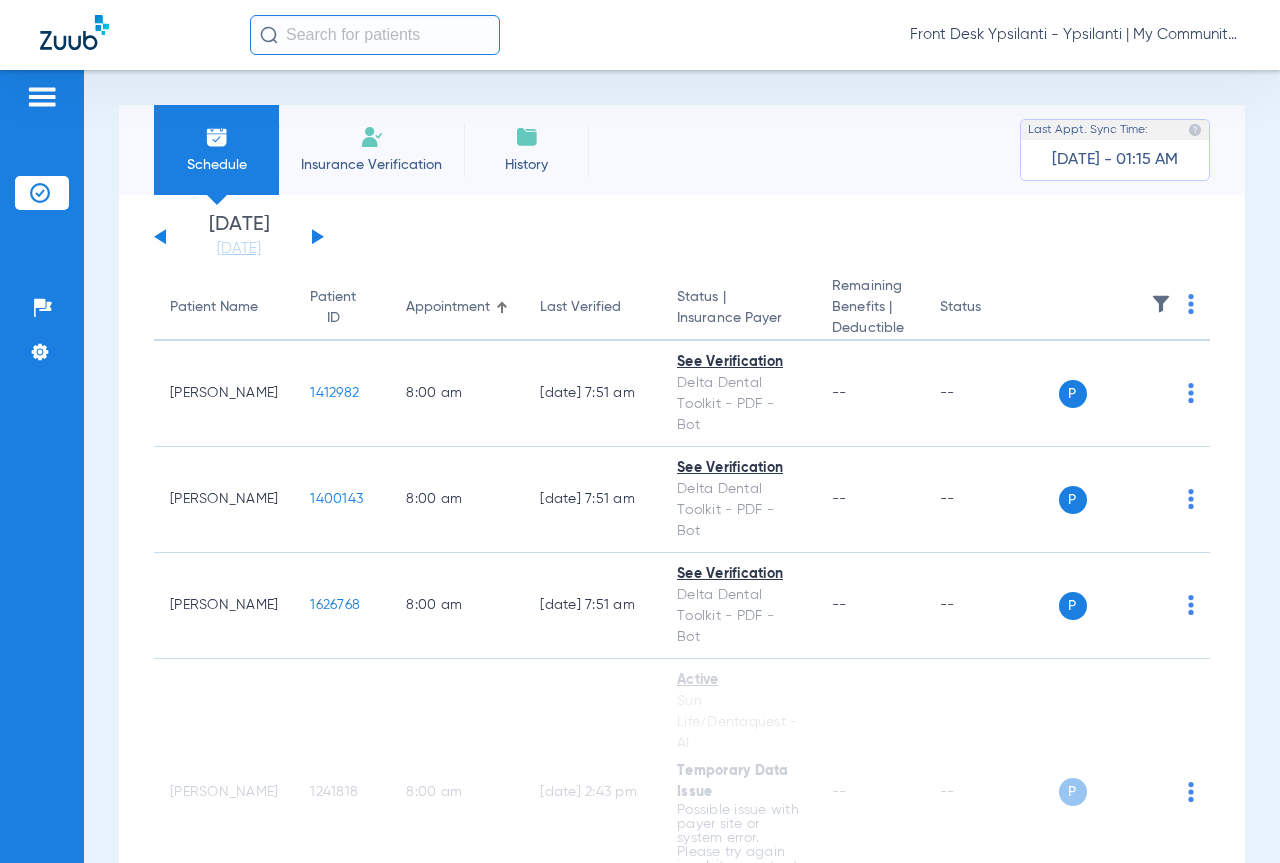 click 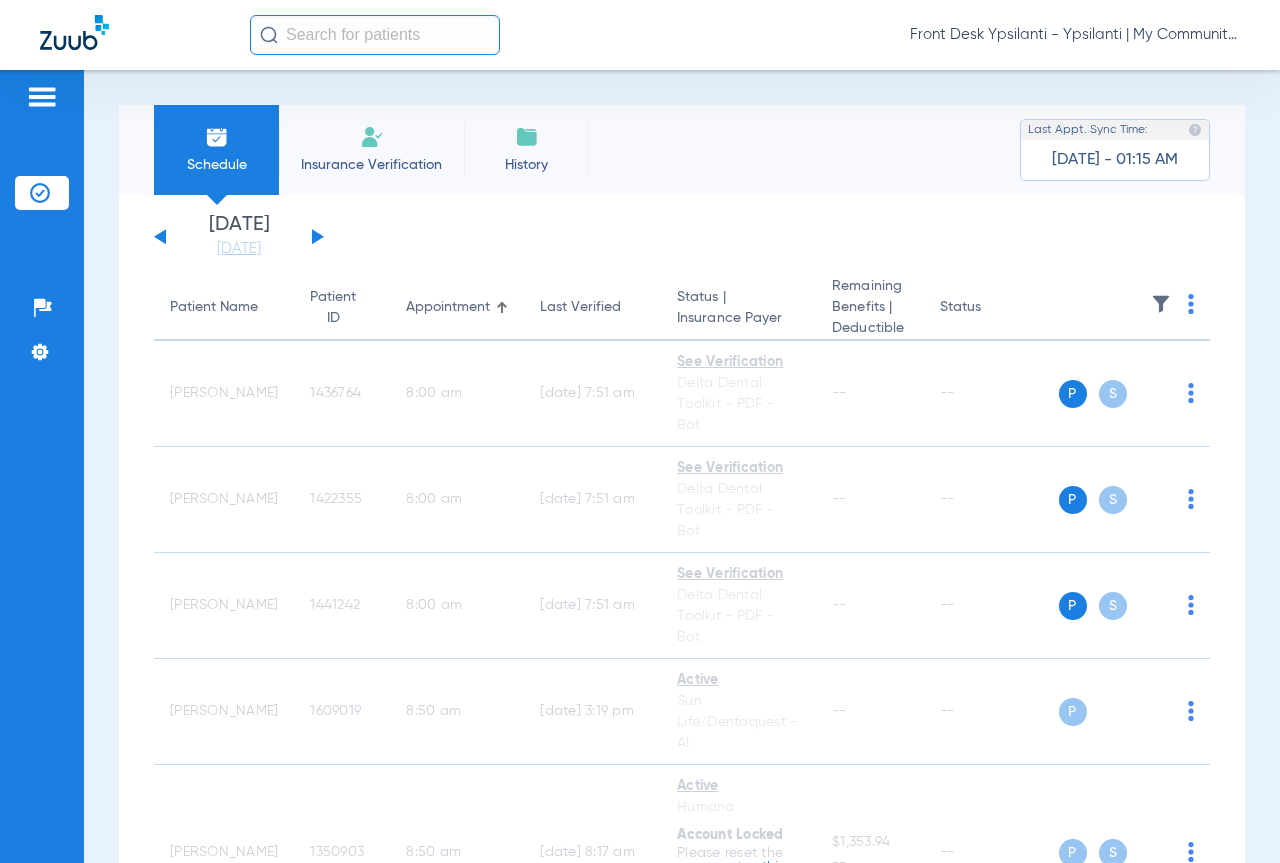 click on "Tuesday   05-13-2025   Wednesday   05-14-2025   Thursday   05-15-2025   Friday   05-16-2025   Saturday   05-17-2025   Sunday   05-18-2025   Monday   05-19-2025   Tuesday   05-20-2025   Wednesday   05-21-2025   Thursday   05-22-2025   Friday   05-23-2025   Saturday   05-24-2025   Sunday   05-25-2025   Monday   05-26-2025   Tuesday   05-27-2025   Wednesday   05-28-2025   Thursday   05-29-2025   Friday   05-30-2025   Saturday   05-31-2025   Sunday   06-01-2025   Monday   06-02-2025   Tuesday   06-03-2025   Wednesday   06-04-2025   Thursday   06-05-2025   Friday   06-06-2025   Saturday   06-07-2025   Sunday   06-08-2025   Monday   06-09-2025   Tuesday   06-10-2025   Wednesday   06-11-2025   Thursday   06-12-2025   Friday   06-13-2025   Saturday   06-14-2025   Sunday   06-15-2025   Monday   06-16-2025   Tuesday   06-17-2025   Wednesday   06-18-2025   Thursday   06-19-2025   Friday   06-20-2025   Saturday   06-21-2025   Sunday   06-22-2025   Monday   06-23-2025   Tuesday   06-24-2025   Wednesday   06-25-2025" 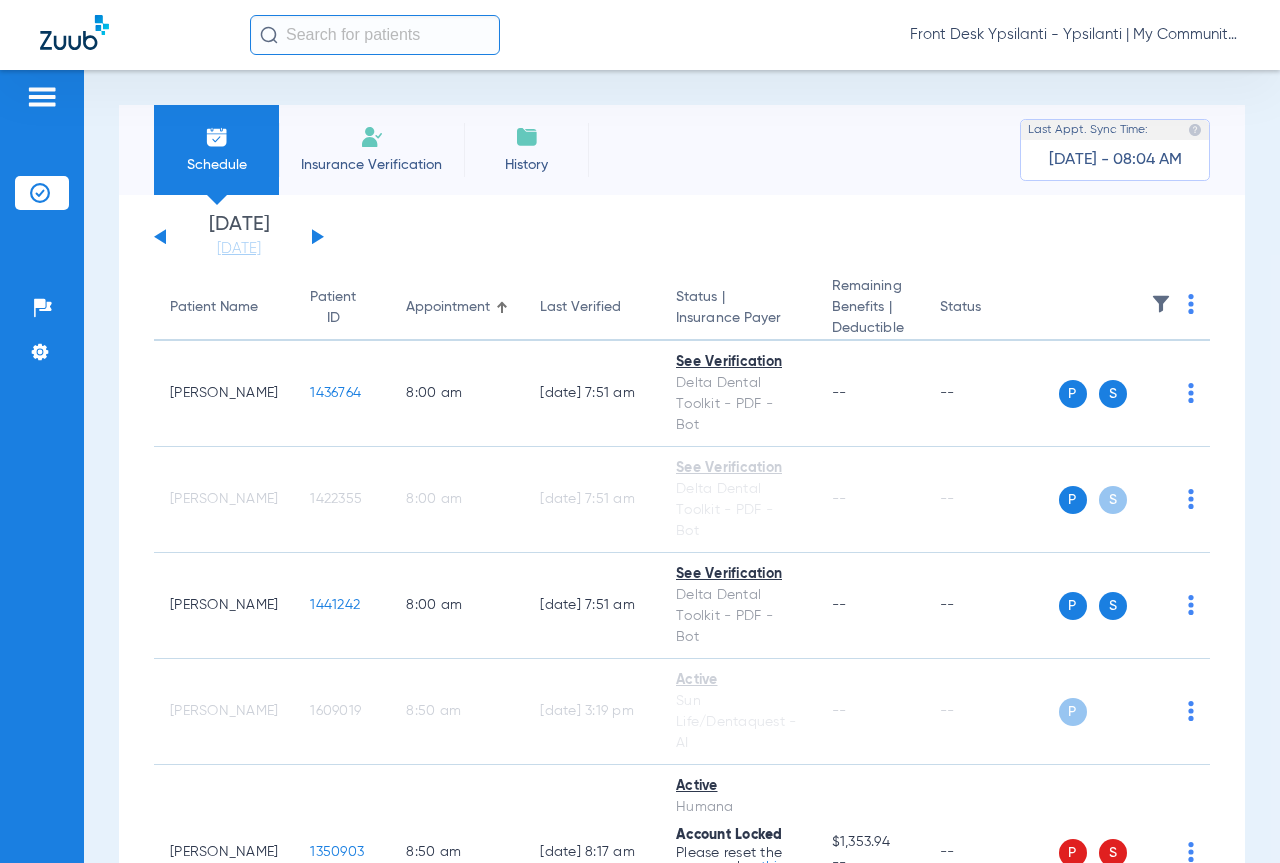 scroll, scrollTop: 0, scrollLeft: 0, axis: both 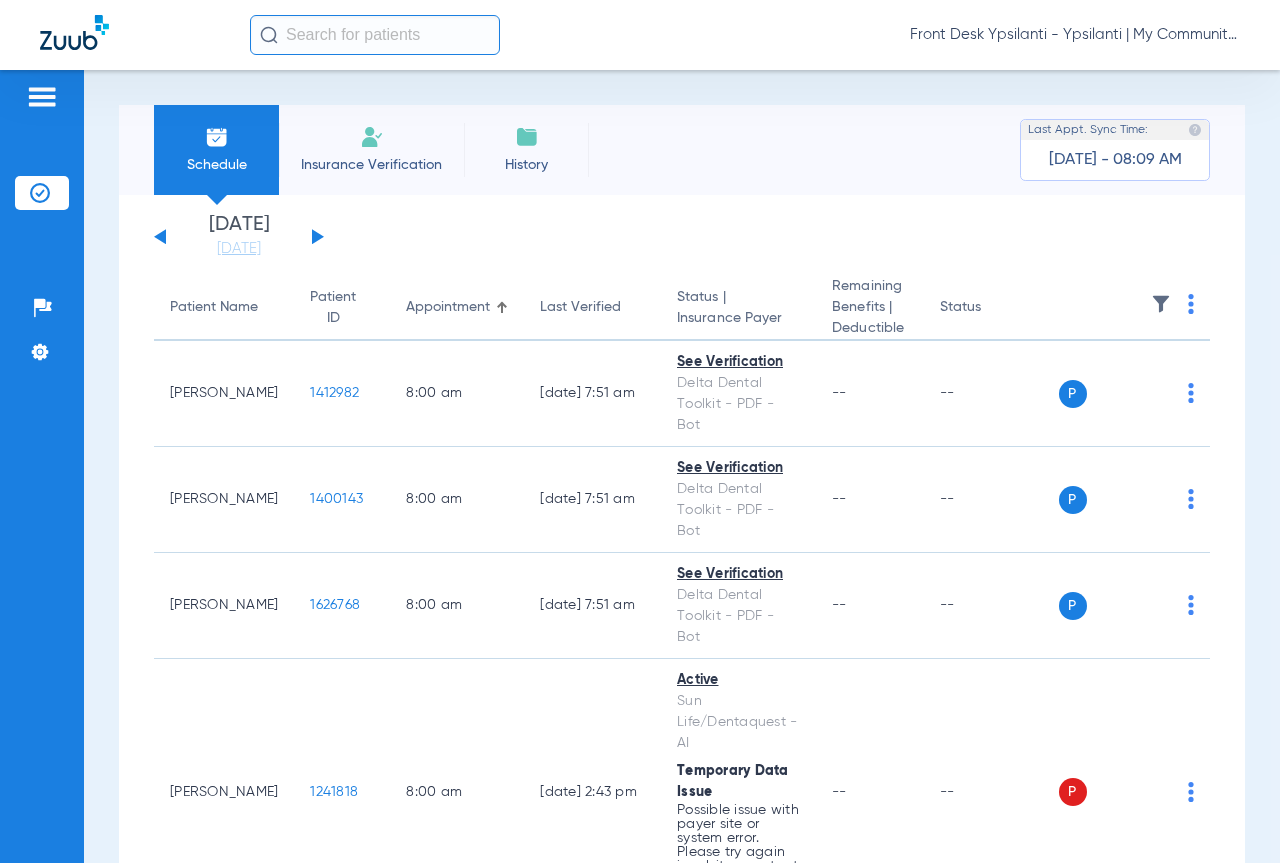 click on "[DATE]   [DATE]   [DATE]   [DATE]   [DATE]   [DATE]   [DATE]   [DATE]   [DATE]   [DATE]   [DATE]   [DATE]   [DATE]   [DATE]   [DATE]   [DATE]   [DATE]   [DATE]   [DATE]   [DATE]   [DATE]   [DATE]   [DATE]   [DATE]   [DATE]   [DATE]   [DATE]   [DATE]   [DATE]   [DATE]   [DATE]   [DATE]   [DATE]   [DATE]   [DATE]   [DATE]   [DATE]   [DATE]   [DATE]   [DATE]   [DATE]   [DATE]   [DATE]   [DATE]  Su 1" 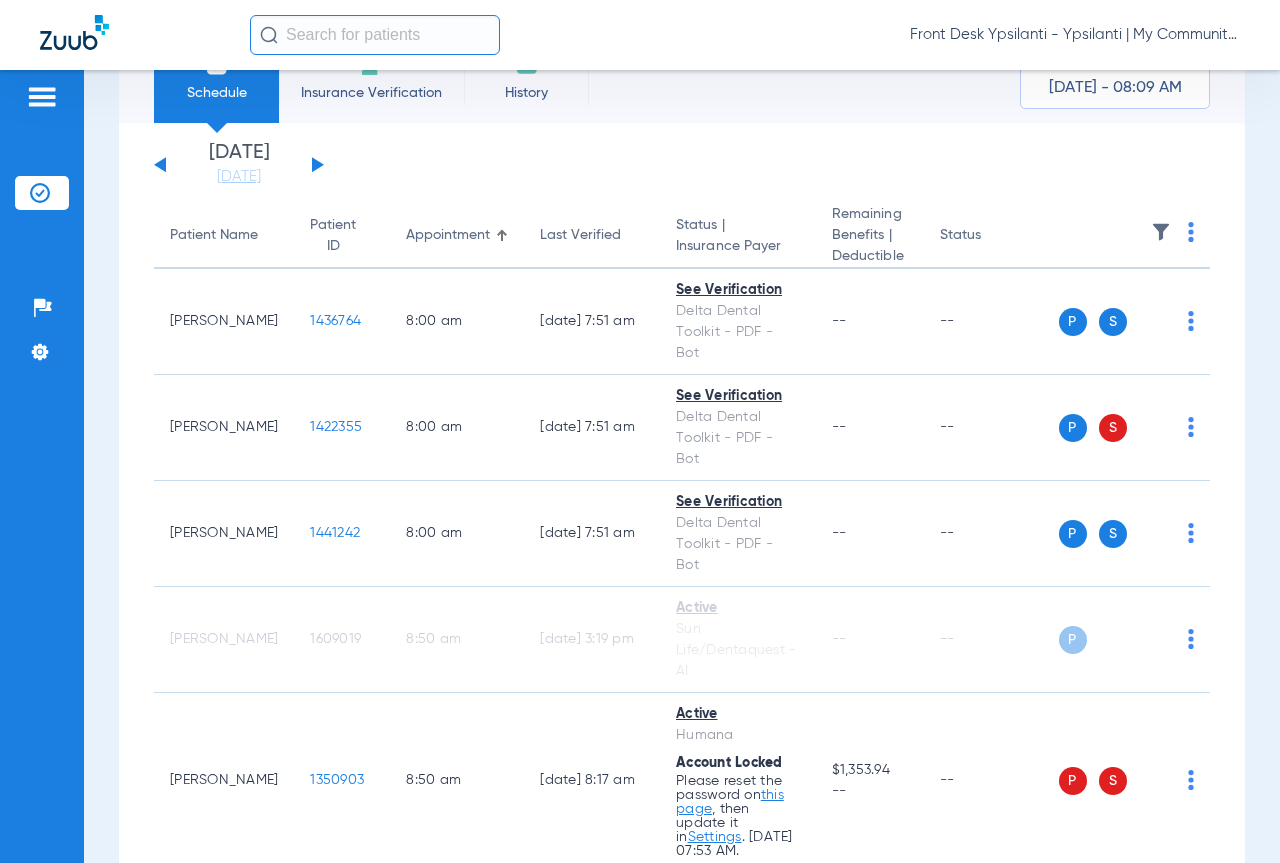 scroll, scrollTop: 0, scrollLeft: 0, axis: both 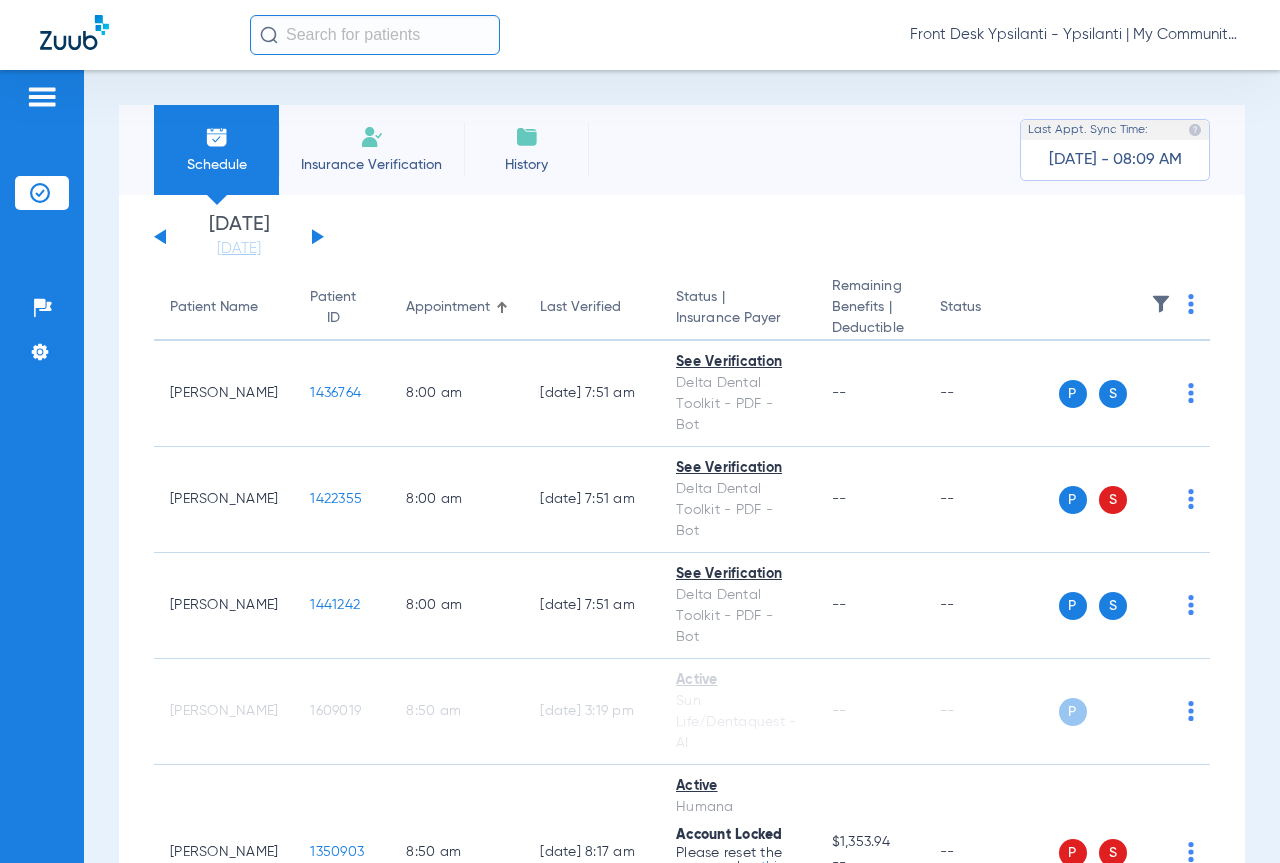 click on "[DATE]   [DATE]   [DATE]   [DATE]   [DATE]   [DATE]   [DATE]   [DATE]   [DATE]   [DATE]   [DATE]   [DATE]   [DATE]   [DATE]   [DATE]   [DATE]   [DATE]   [DATE]   [DATE]   [DATE]   [DATE]   [DATE]   [DATE]   [DATE]   [DATE]   [DATE]   [DATE]   [DATE]   [DATE]   [DATE]   [DATE]   [DATE]   [DATE]   [DATE]   [DATE]   [DATE]   [DATE]   [DATE]   [DATE]   [DATE]   [DATE]   [DATE]   [DATE]   [DATE]  Su 1" 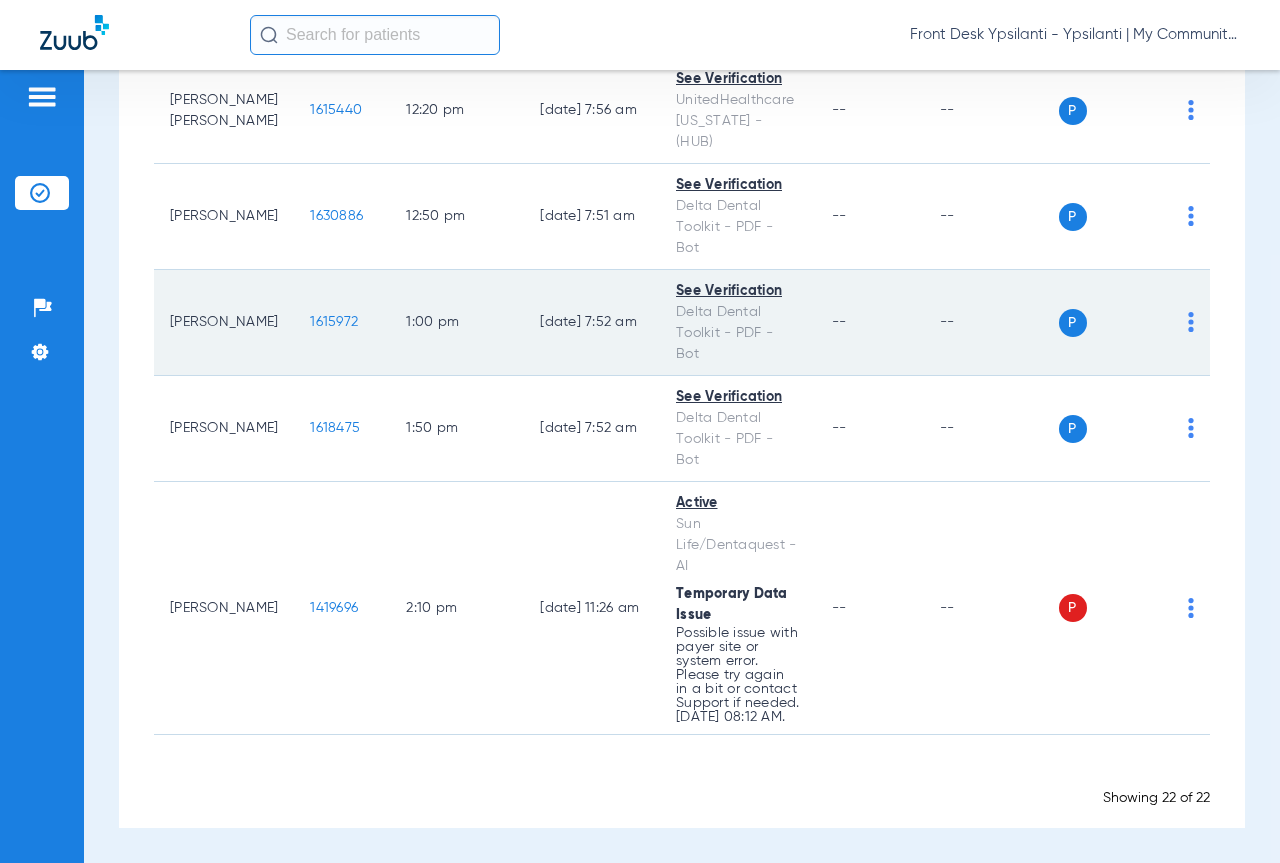 scroll, scrollTop: 3100, scrollLeft: 0, axis: vertical 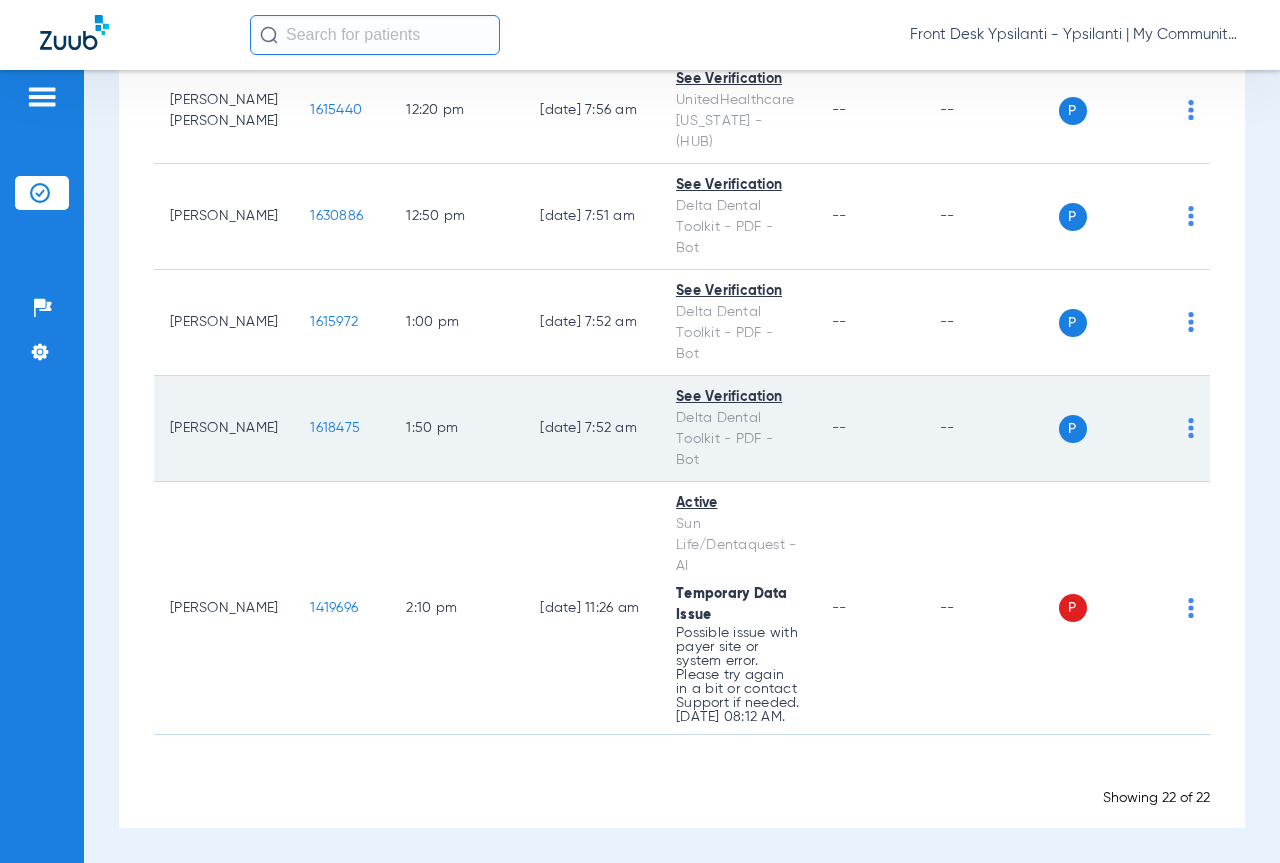 click on "1618475" 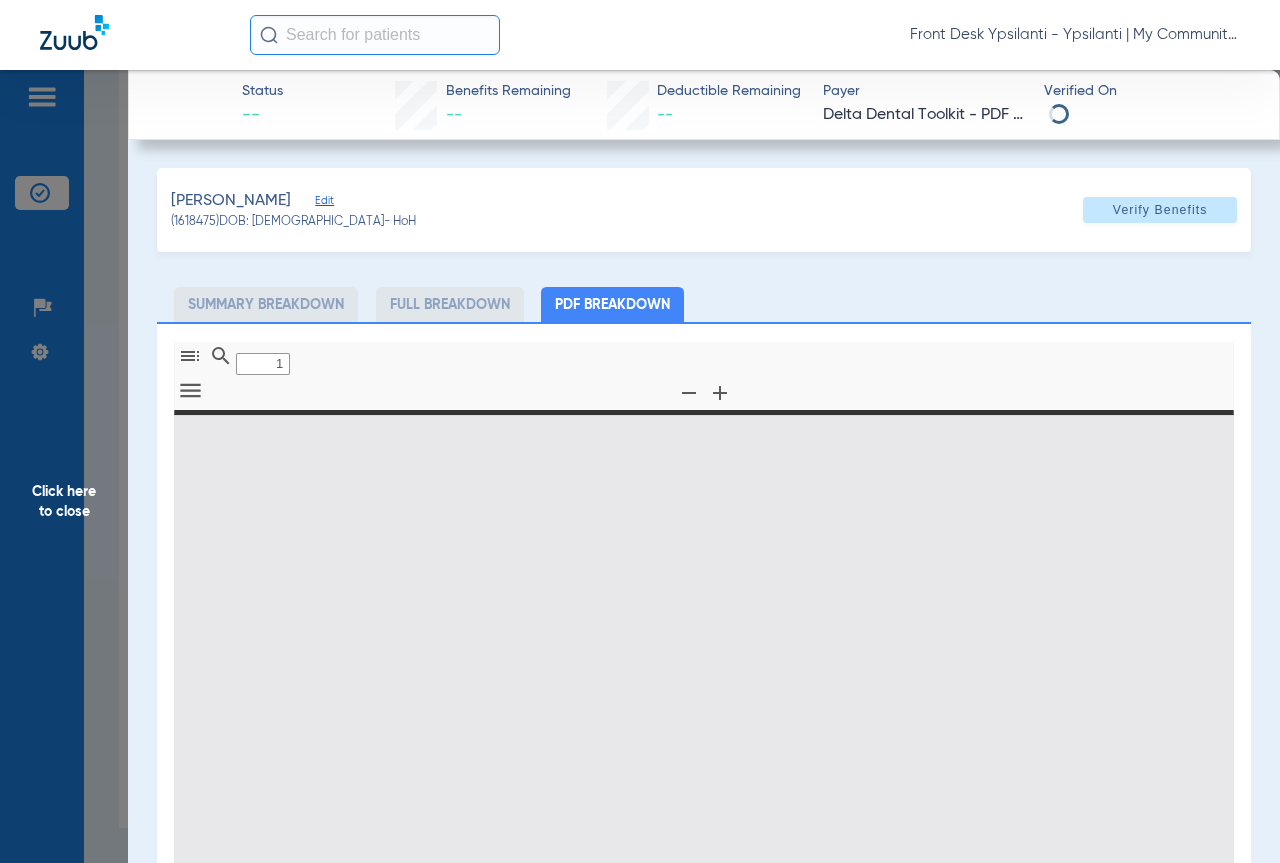 type on "0" 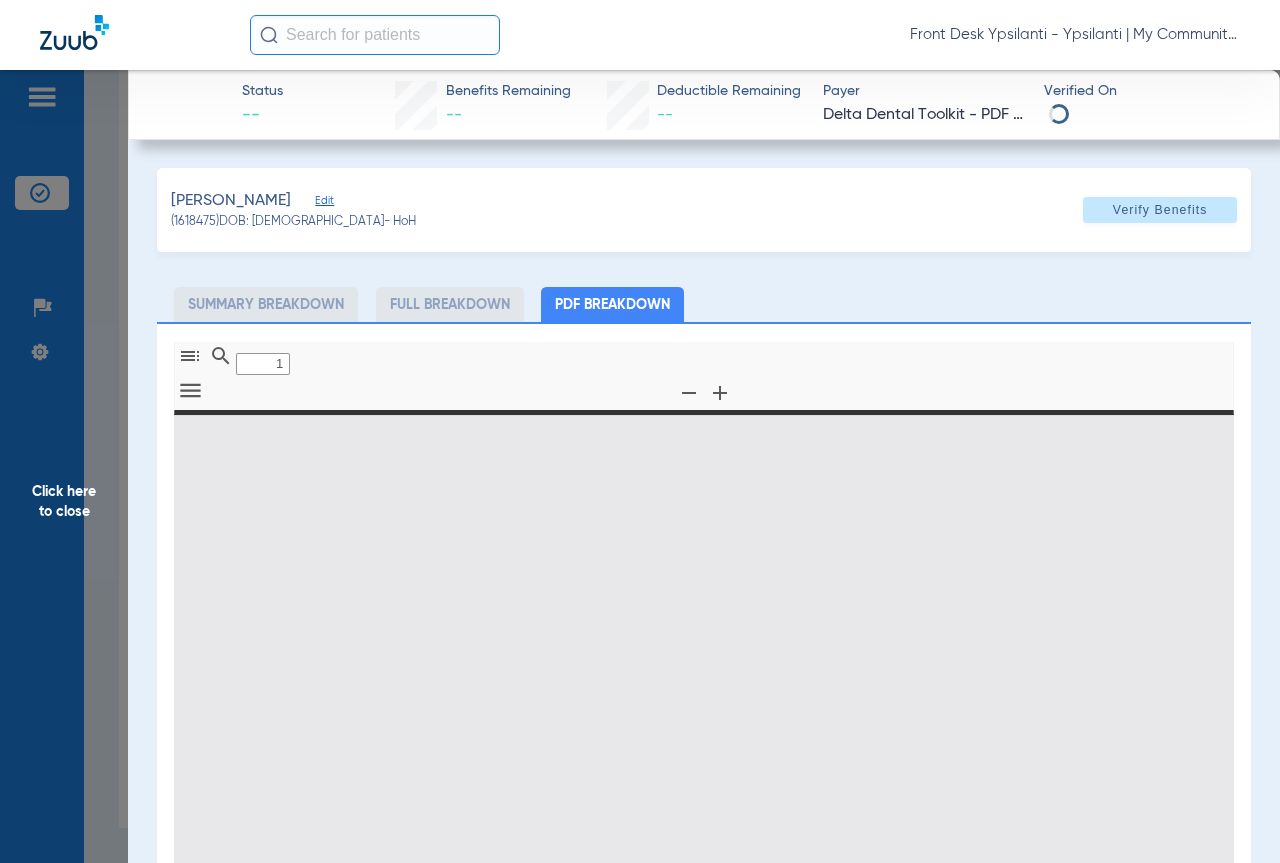 select on "page-width" 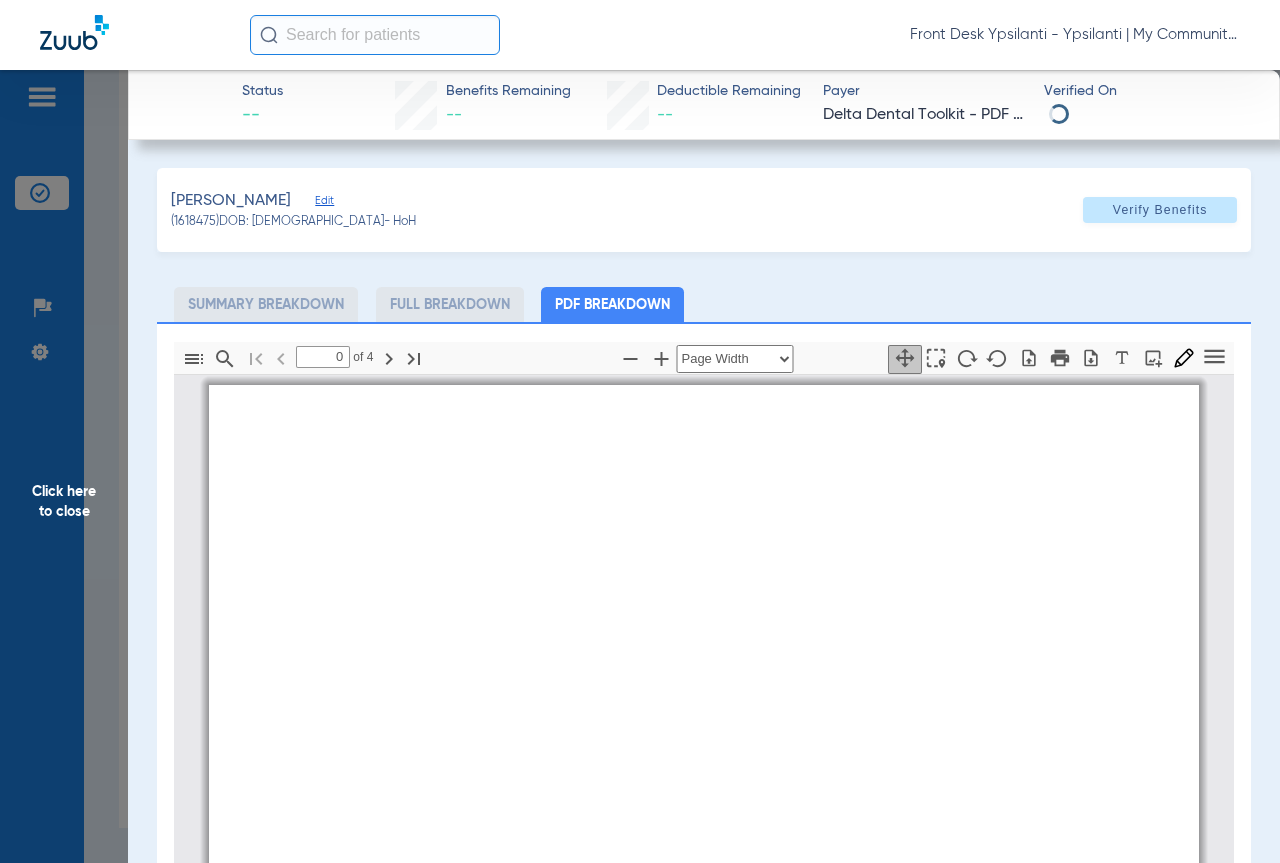 type on "1" 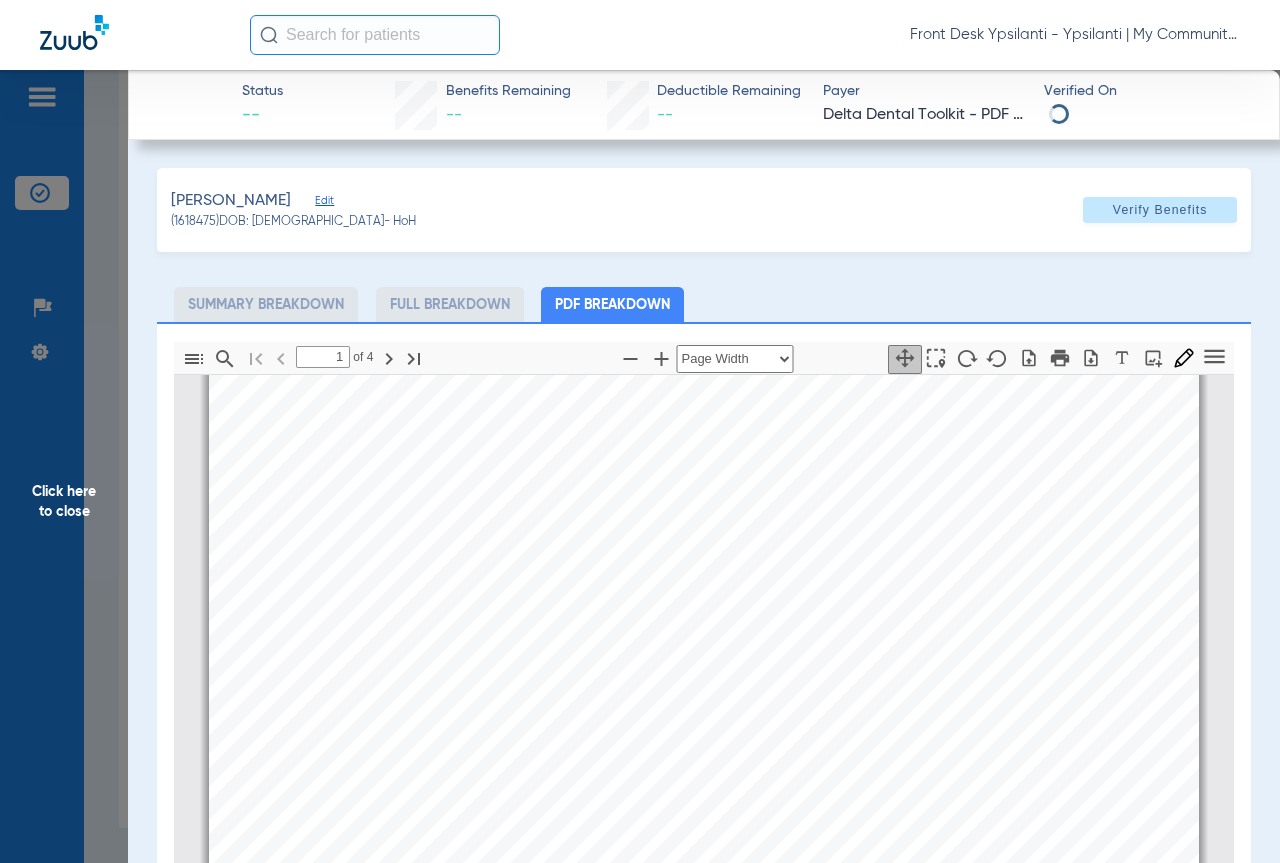 scroll, scrollTop: 0, scrollLeft: 0, axis: both 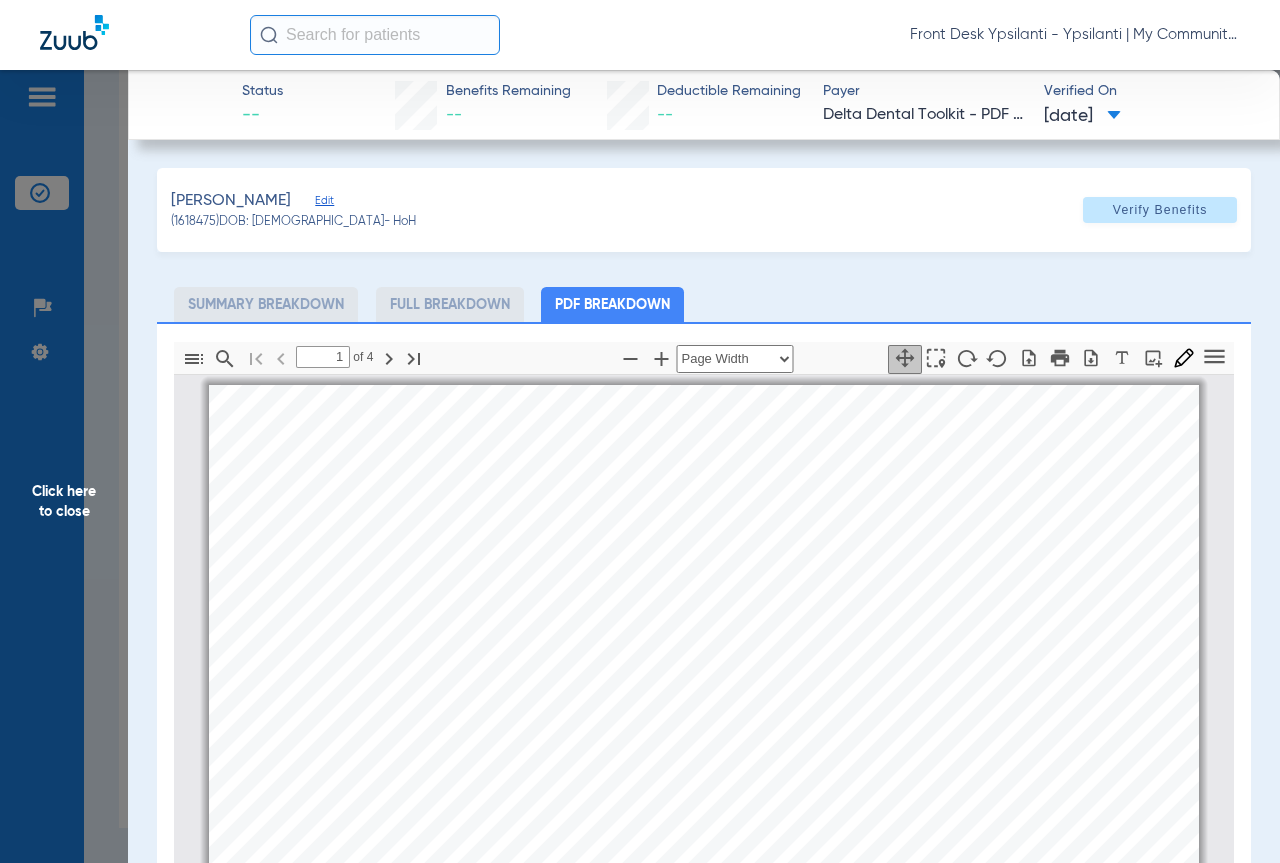 click on "Click here to close" 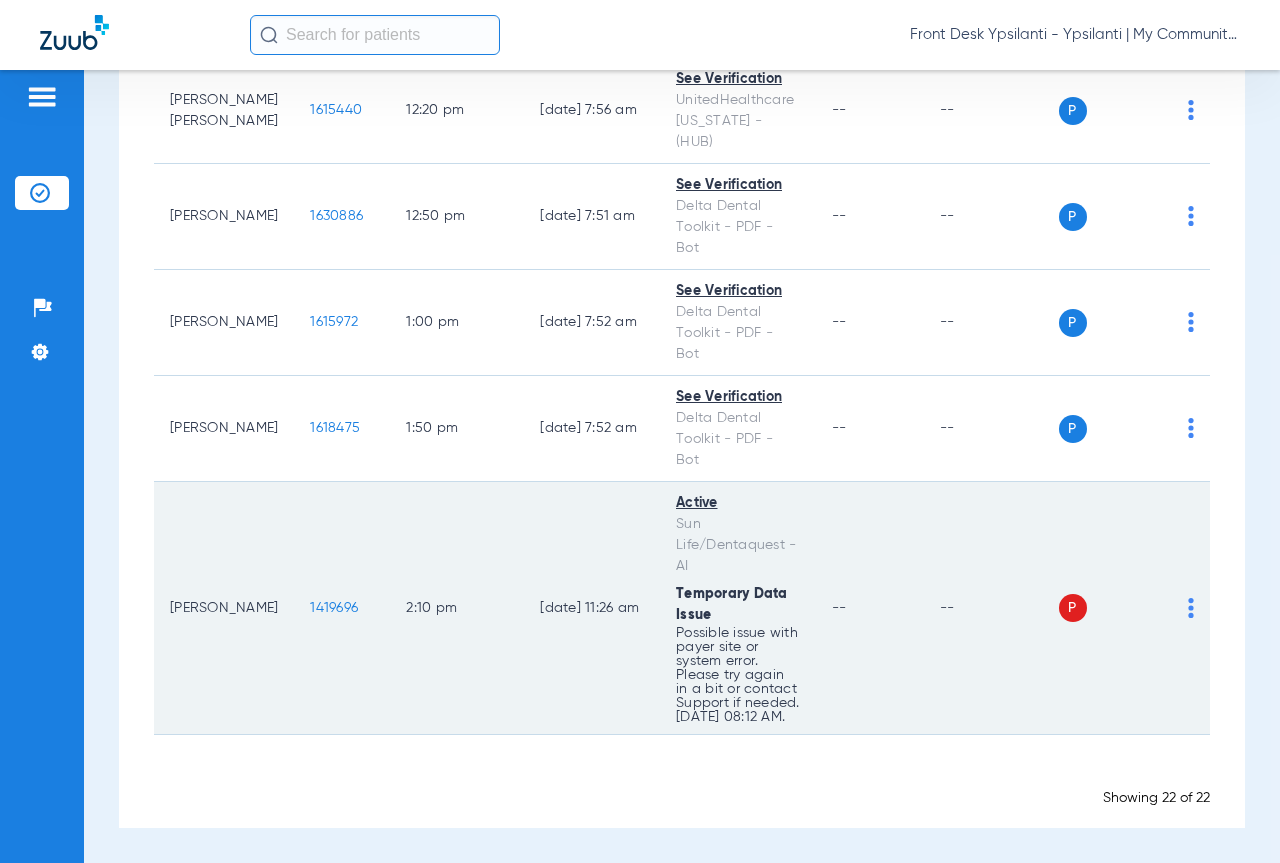 scroll, scrollTop: 3128, scrollLeft: 0, axis: vertical 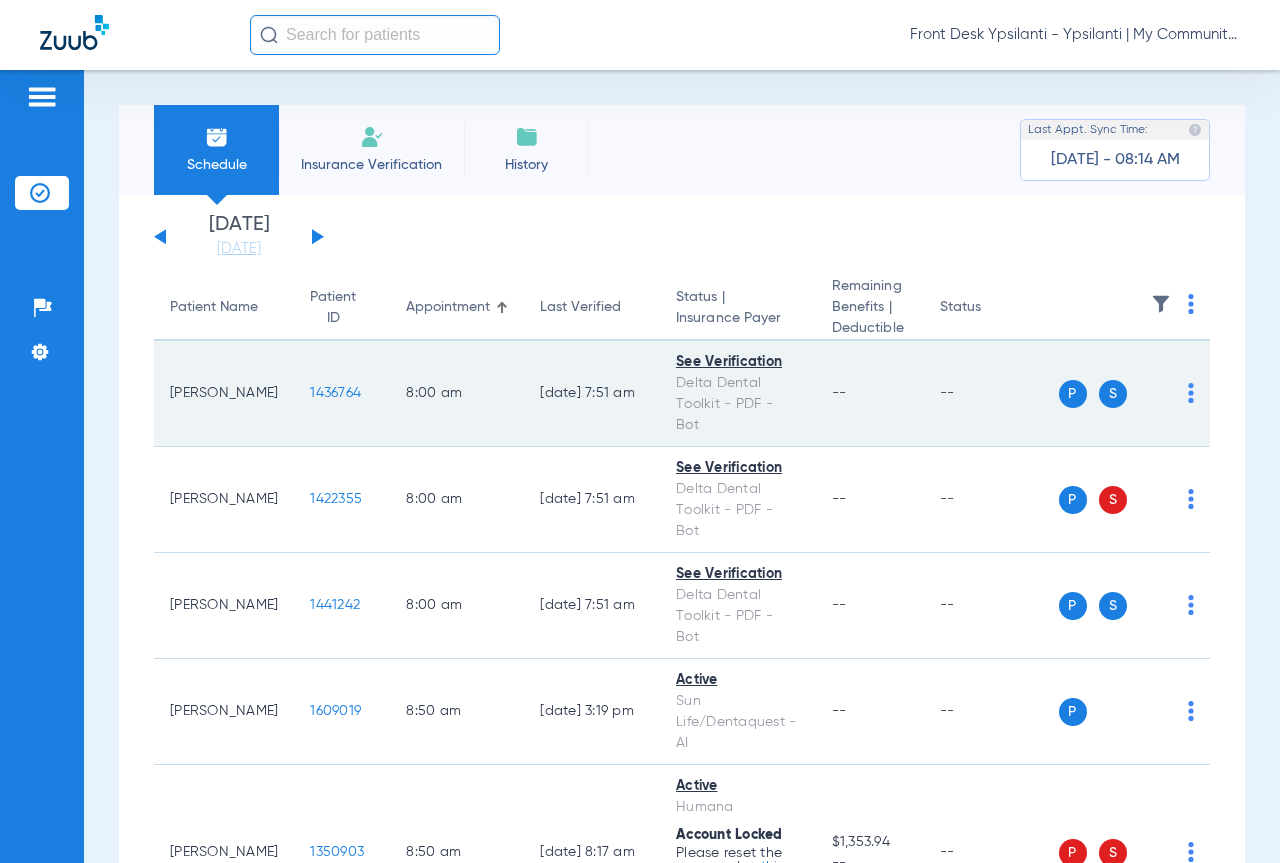click on "1436764" 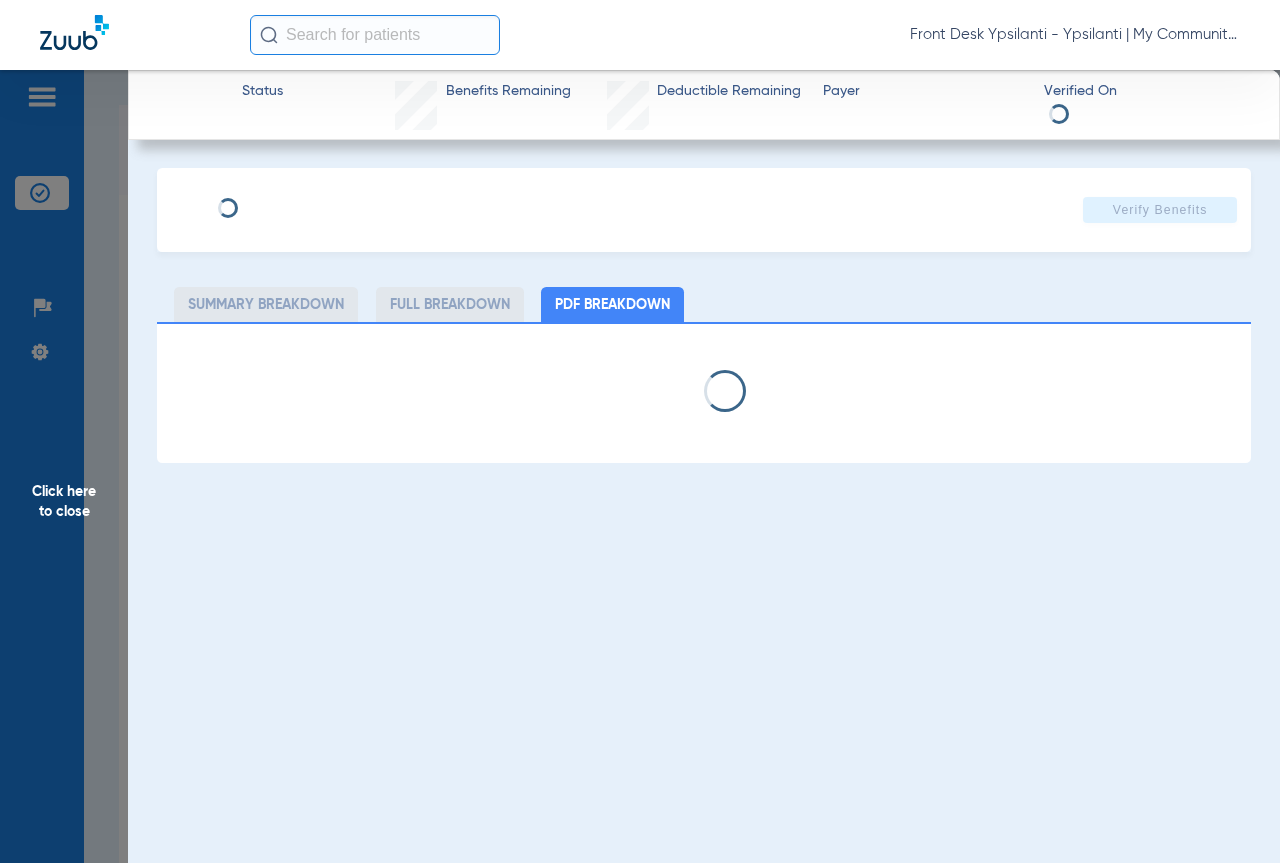 select on "page-width" 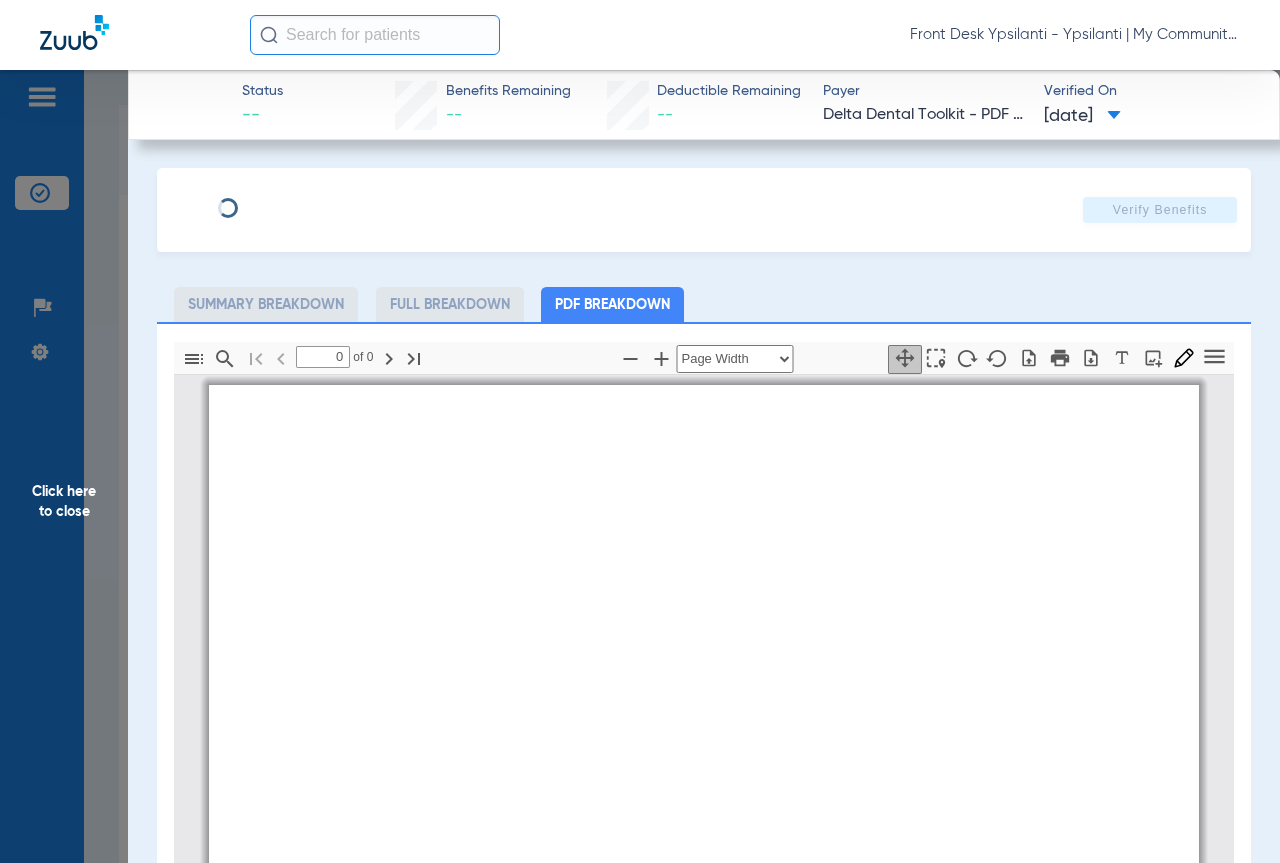 type on "1" 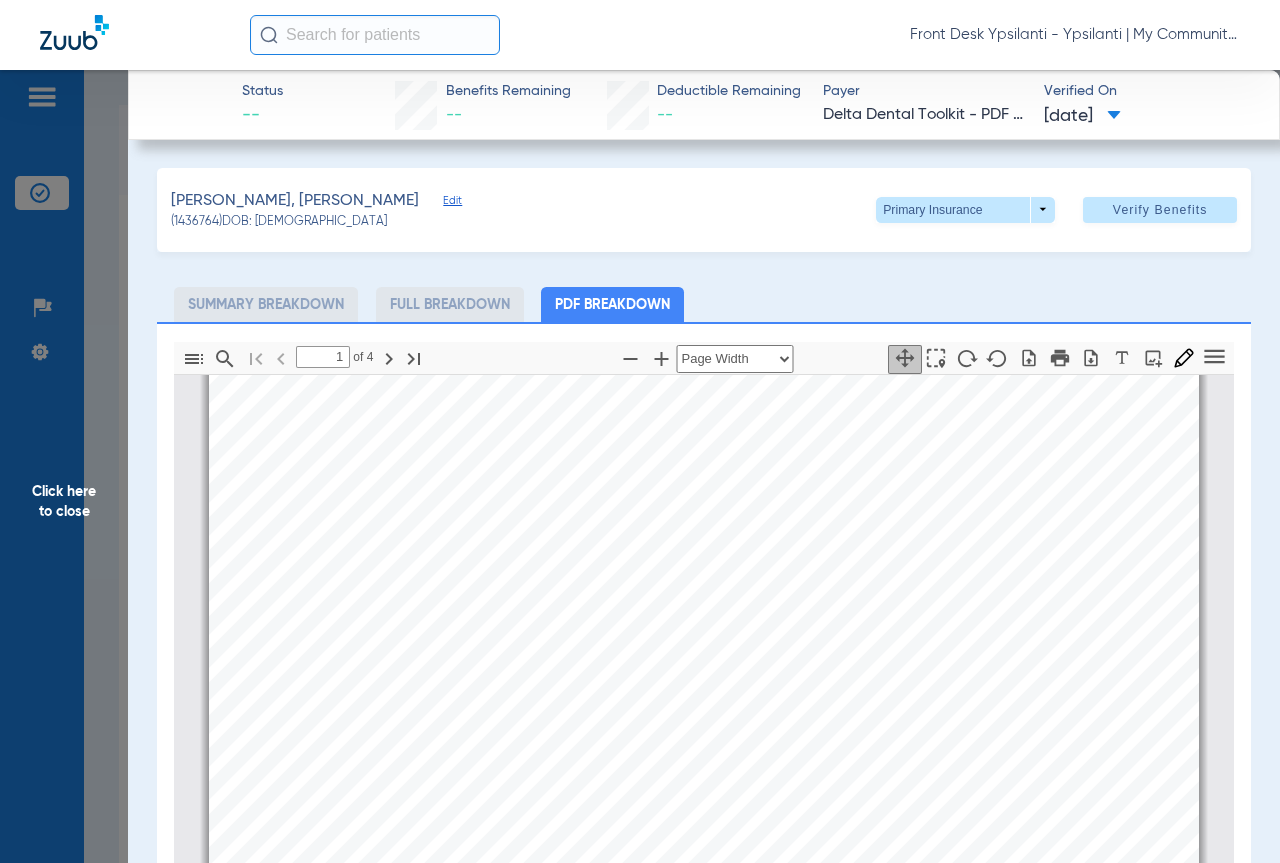 scroll, scrollTop: 610, scrollLeft: 0, axis: vertical 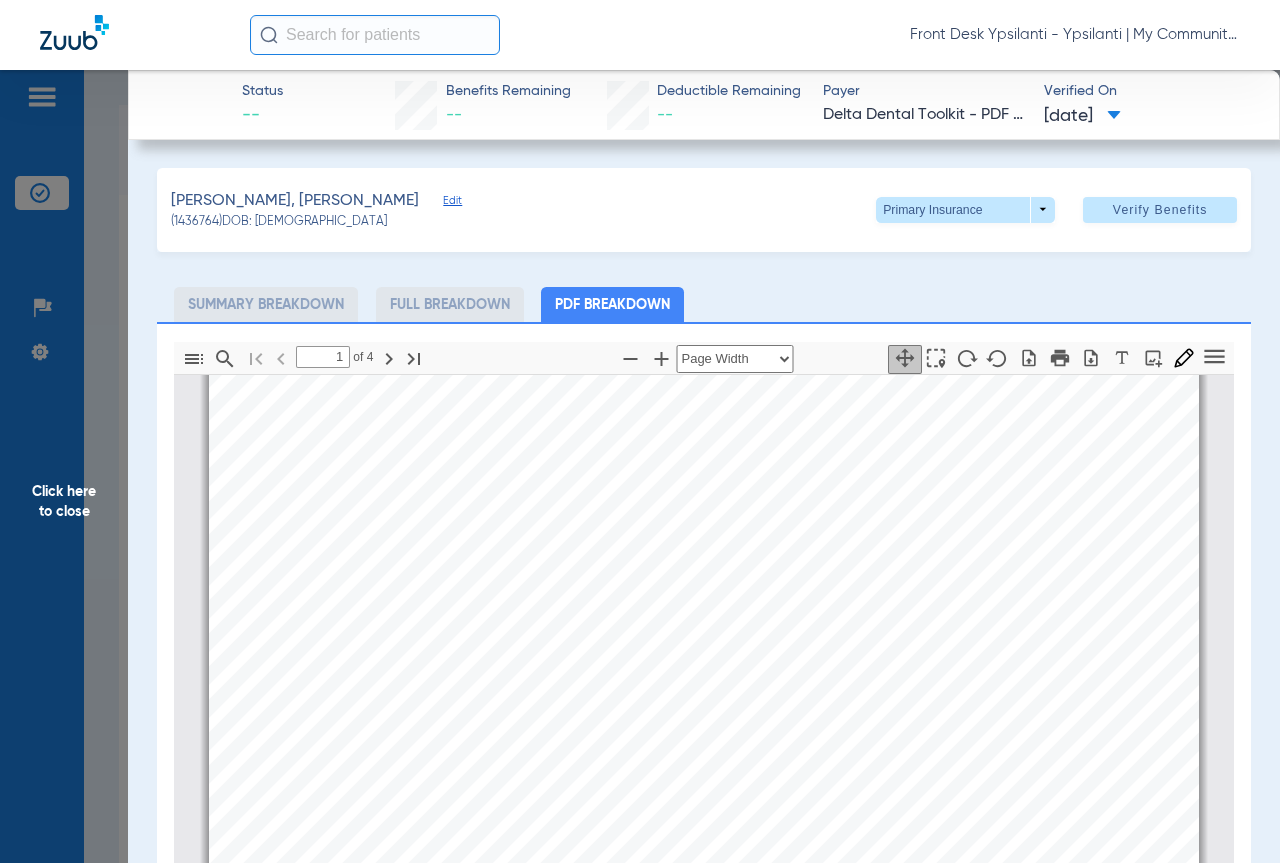 click on "Click here to close" 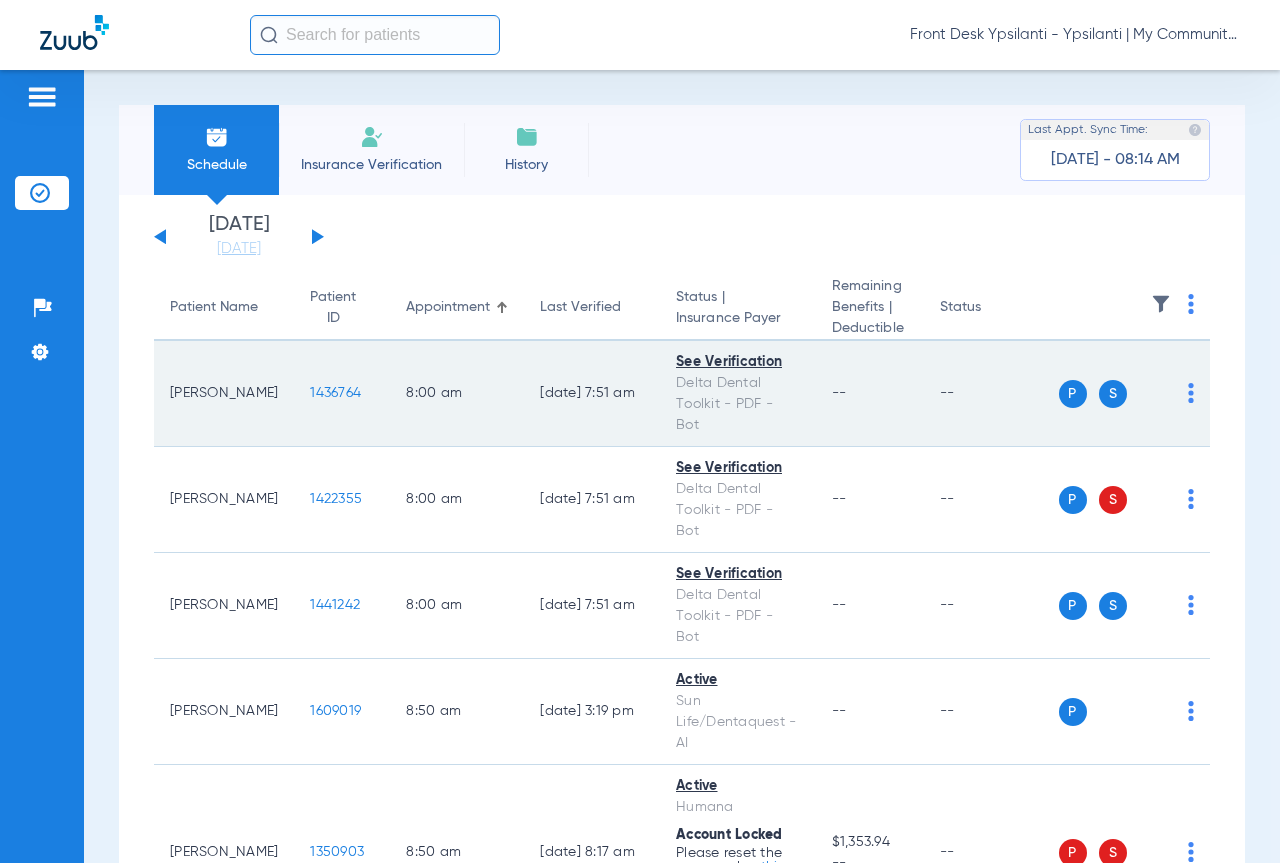 click on "S" 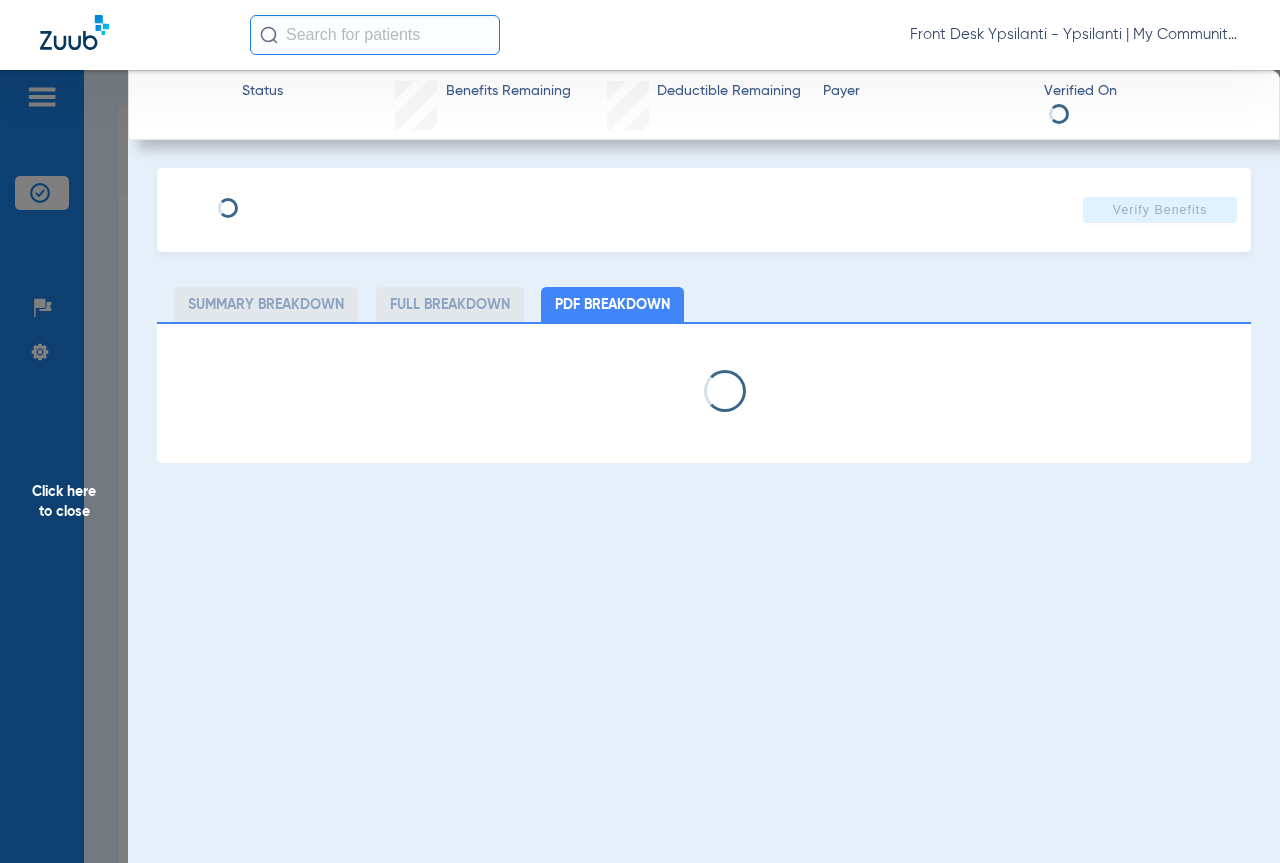 select on "page-width" 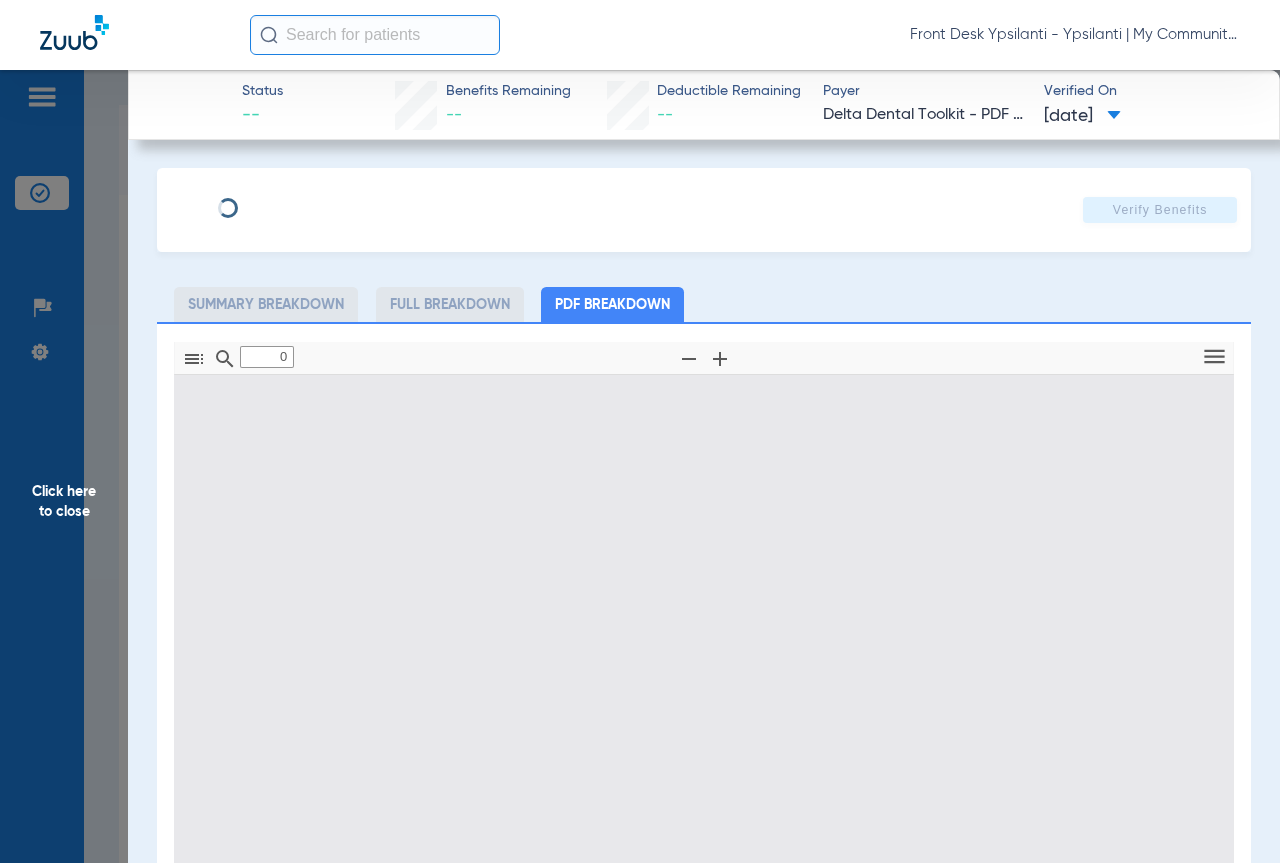 type on "1" 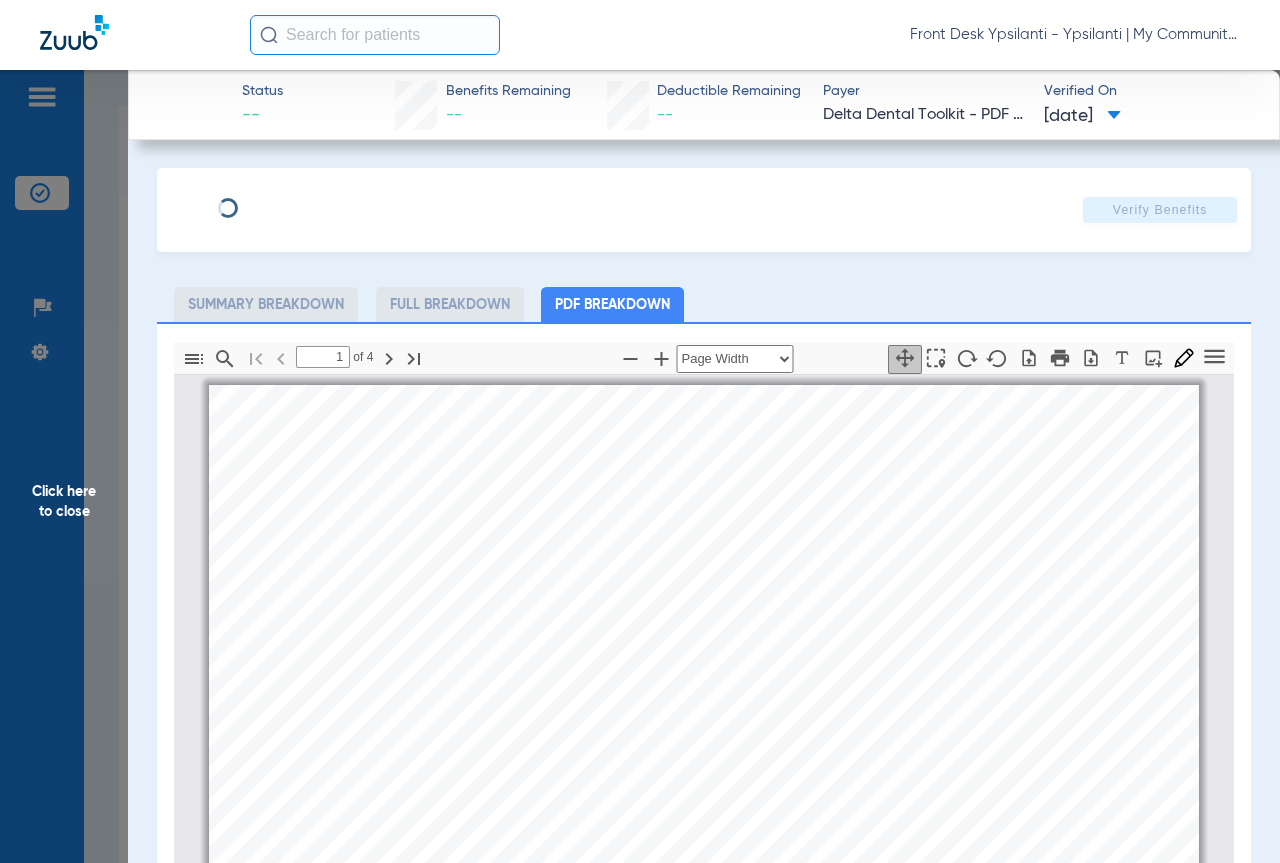 scroll, scrollTop: 10, scrollLeft: 0, axis: vertical 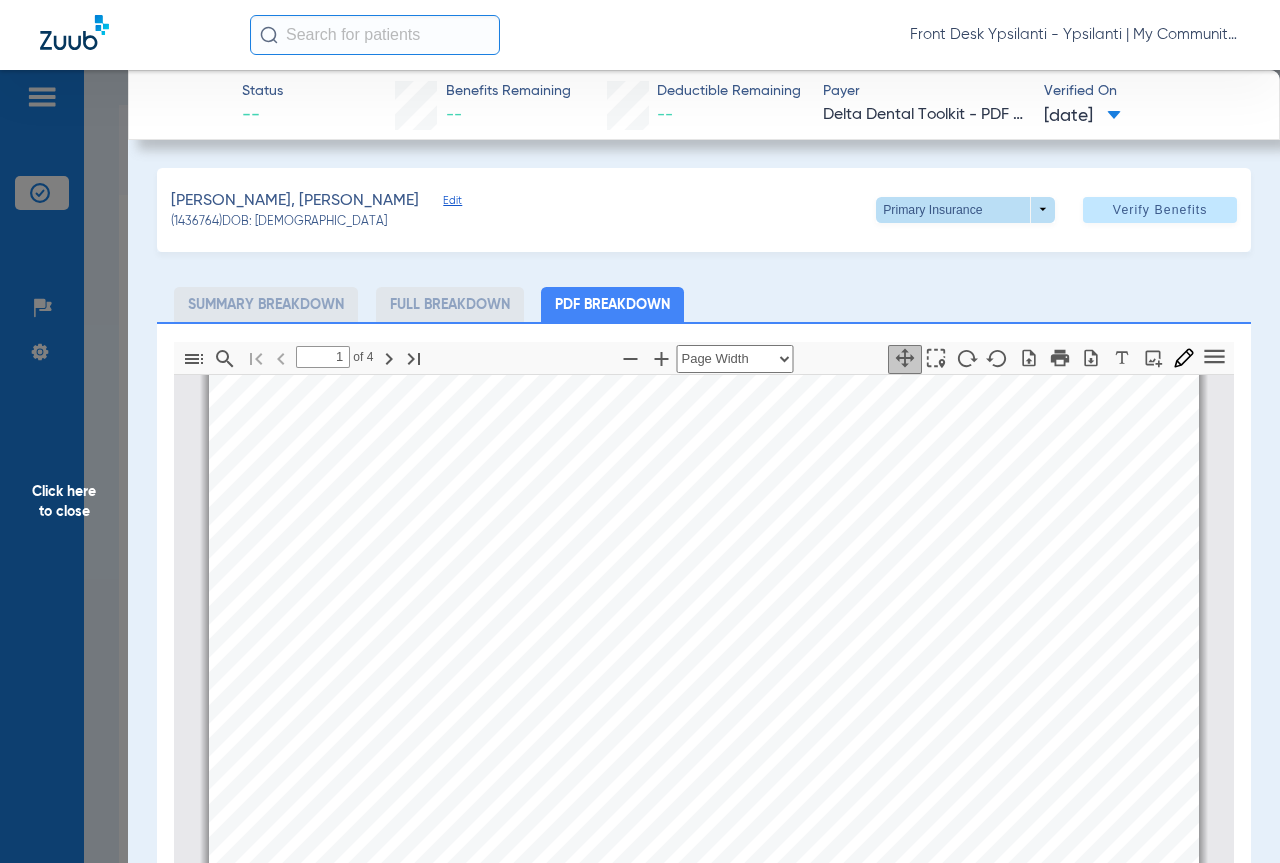 click 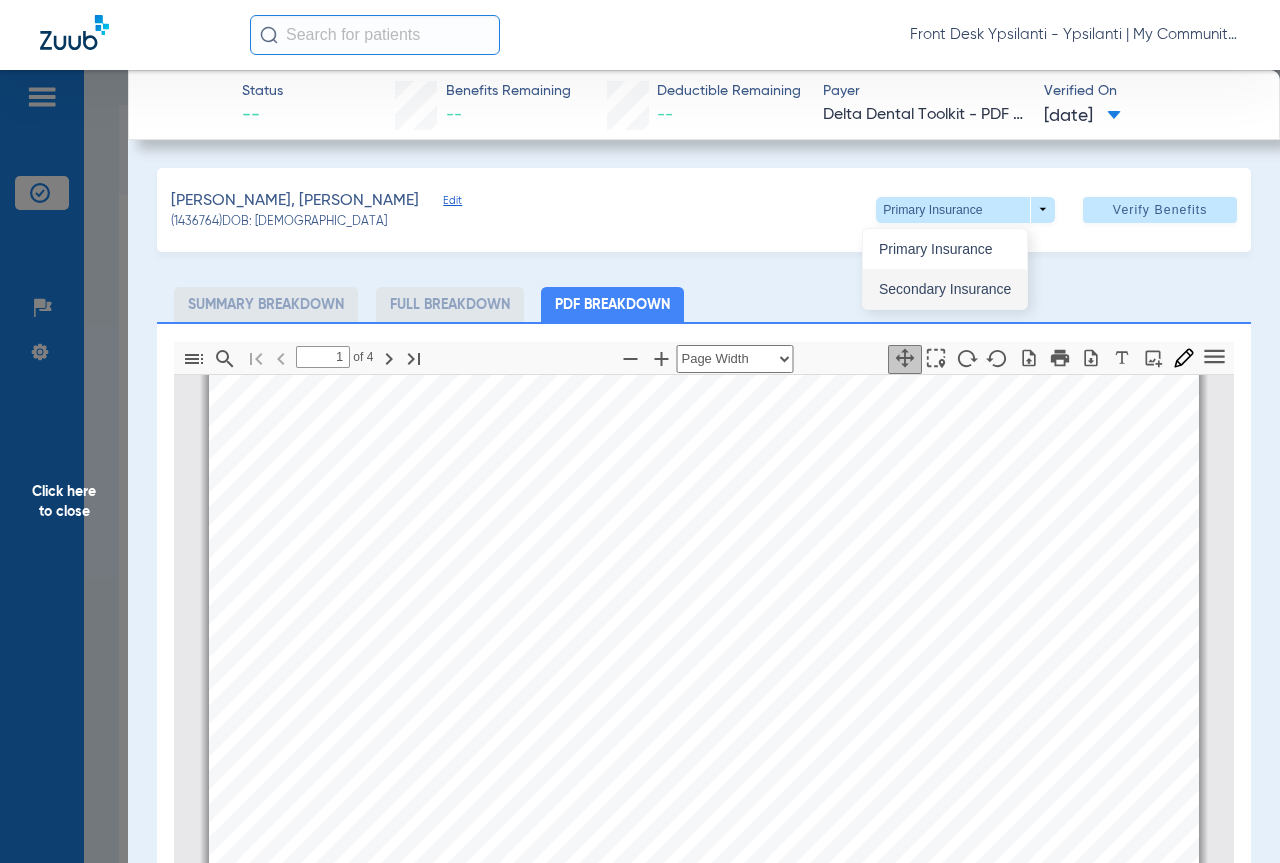 click on "Secondary Insurance" at bounding box center [945, 289] 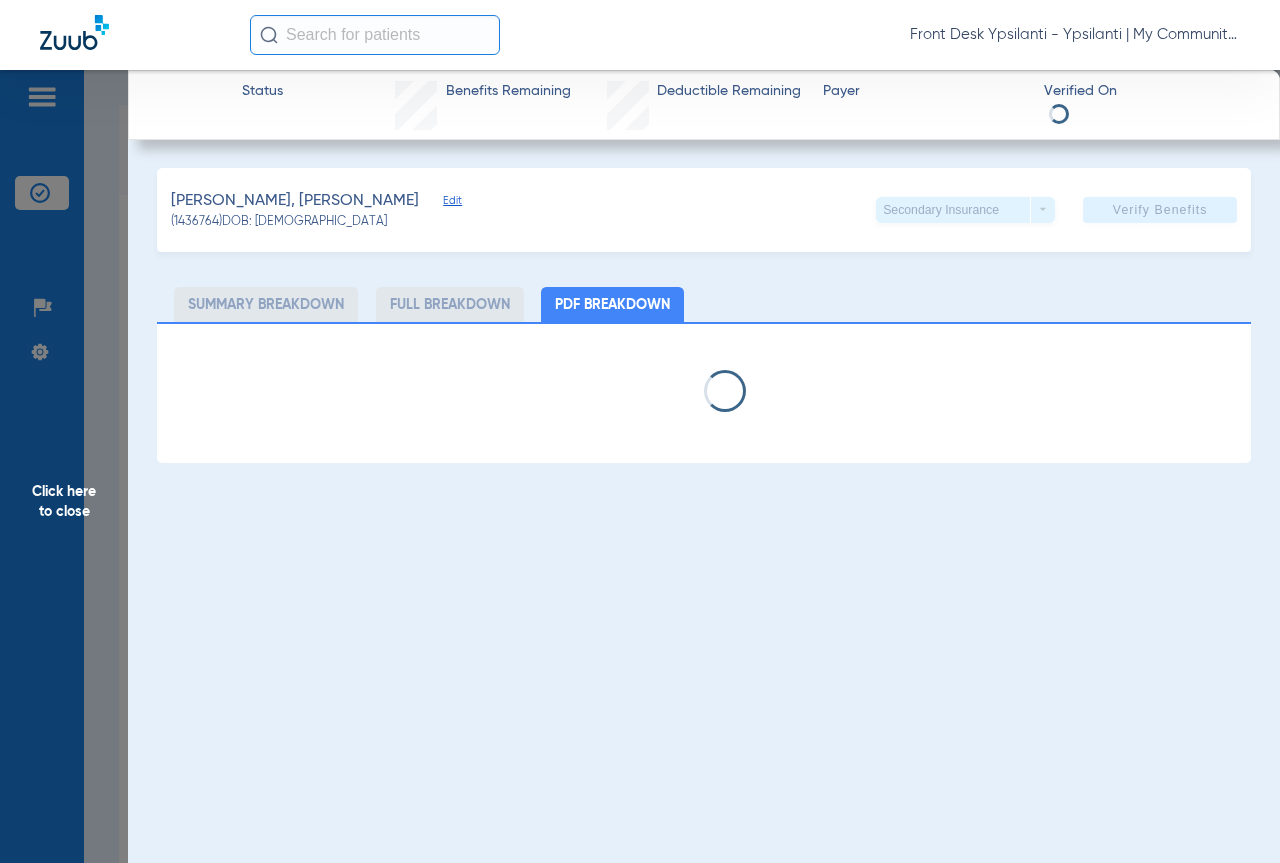select on "page-width" 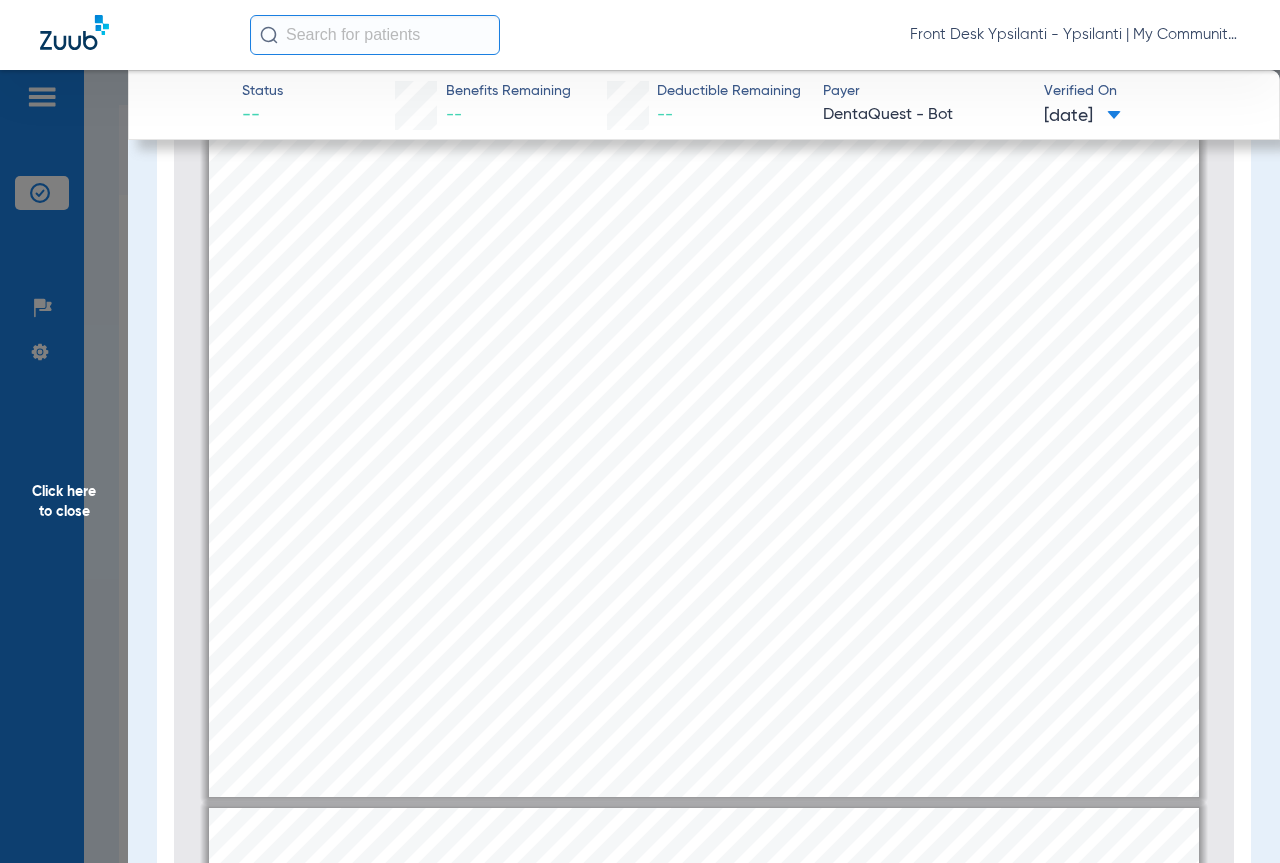 scroll, scrollTop: 0, scrollLeft: 0, axis: both 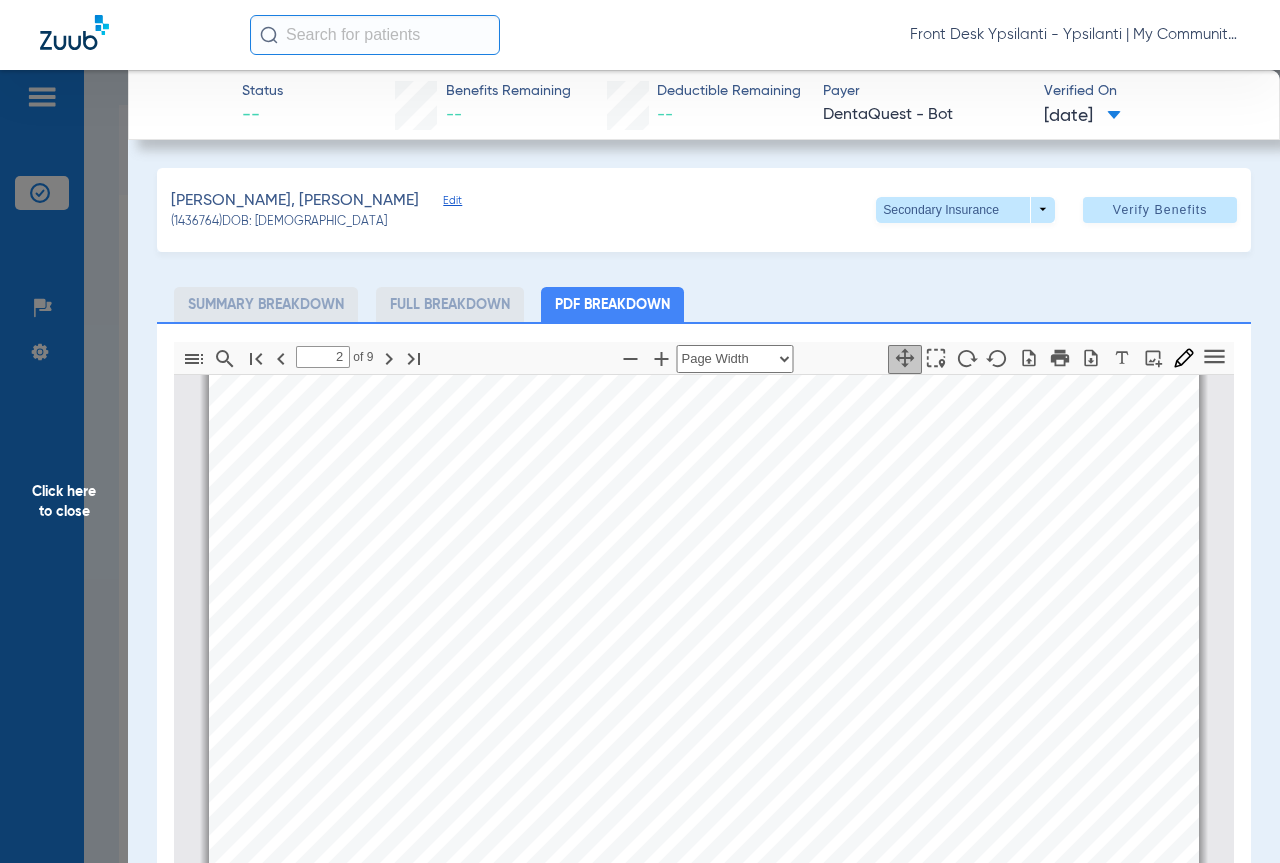 type on "3" 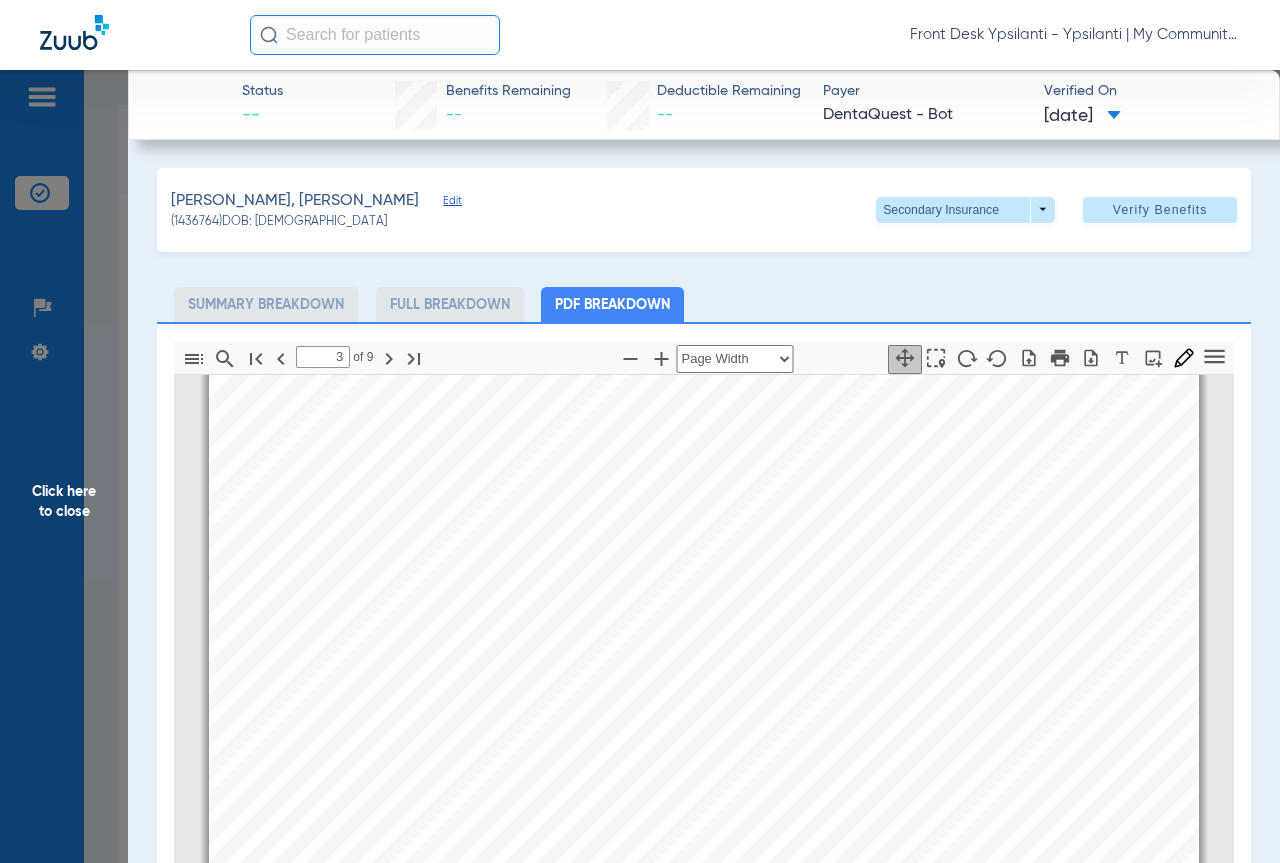 scroll, scrollTop: 1600, scrollLeft: 0, axis: vertical 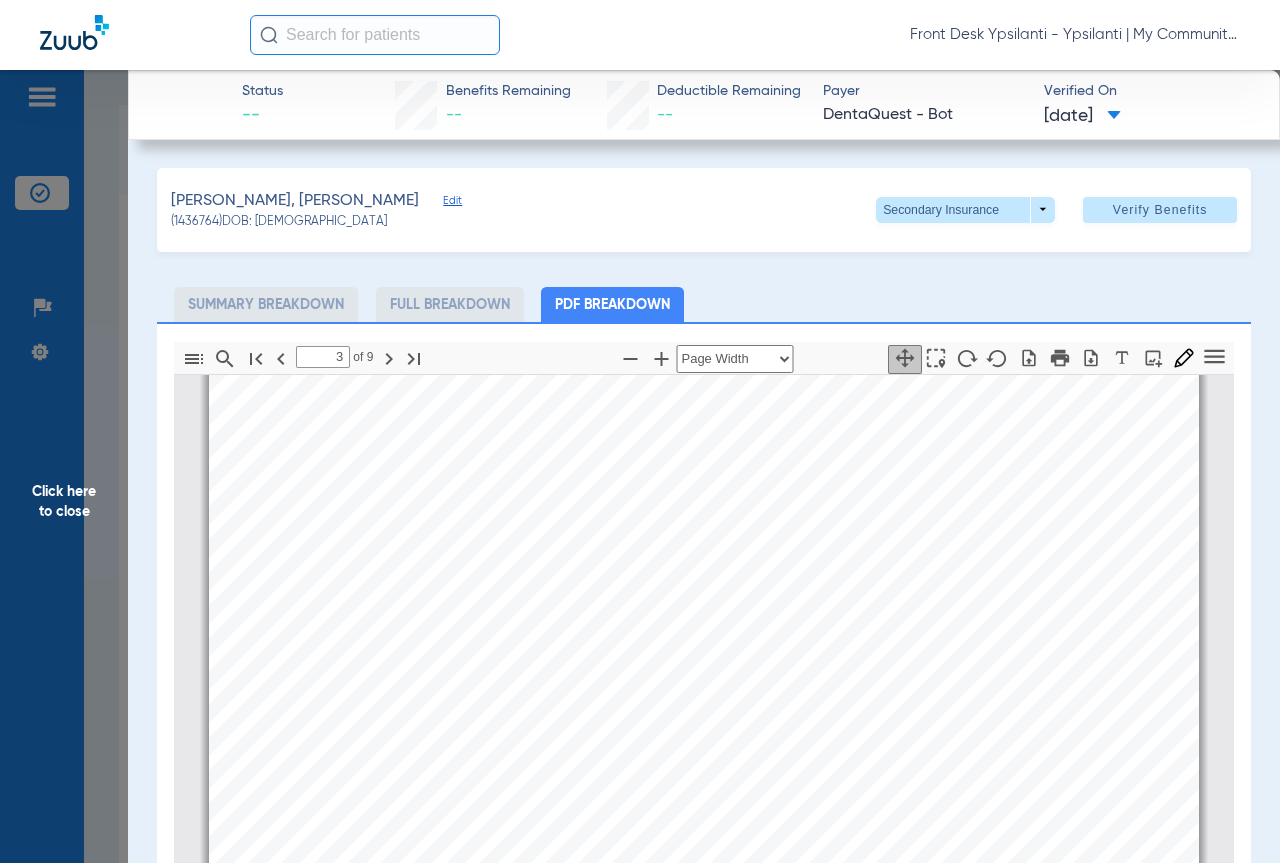 click on "Click here to close" 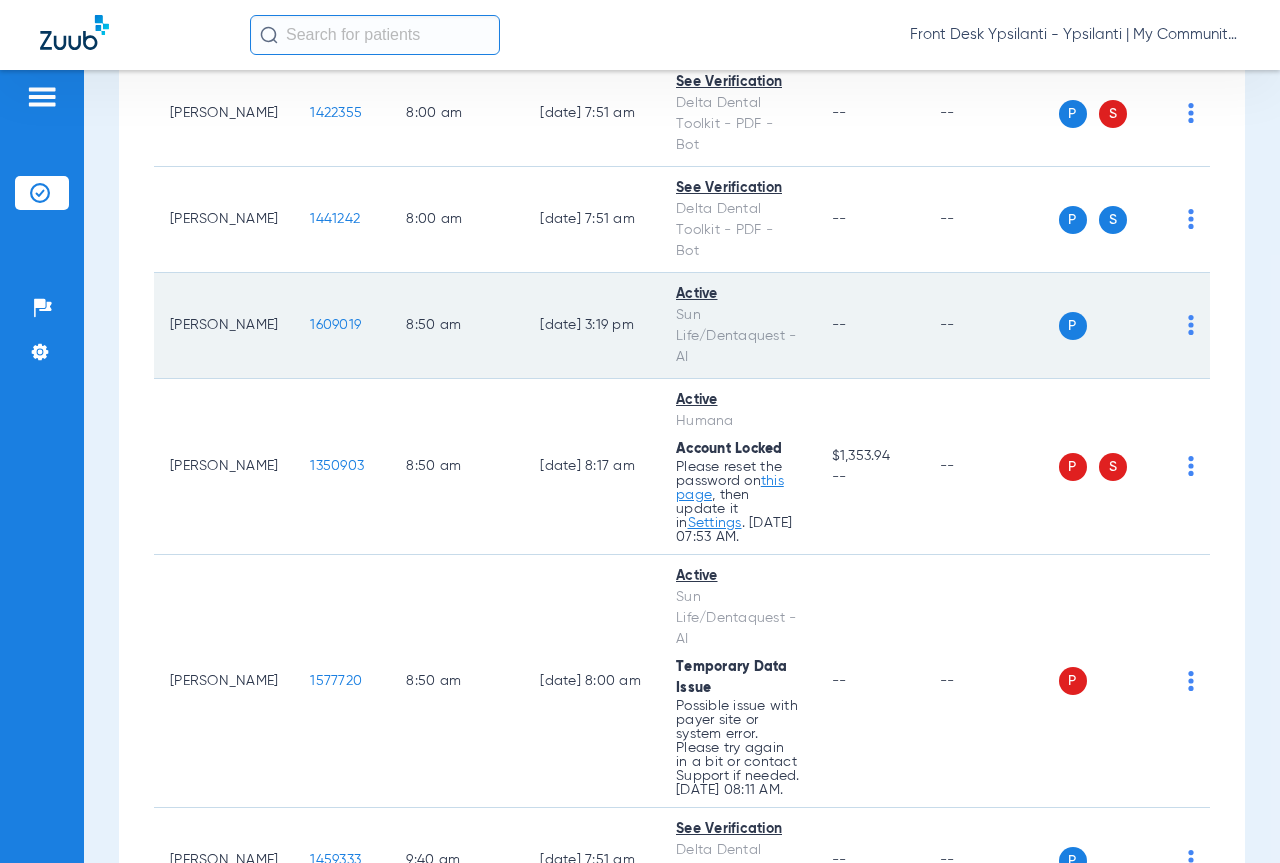scroll, scrollTop: 400, scrollLeft: 0, axis: vertical 